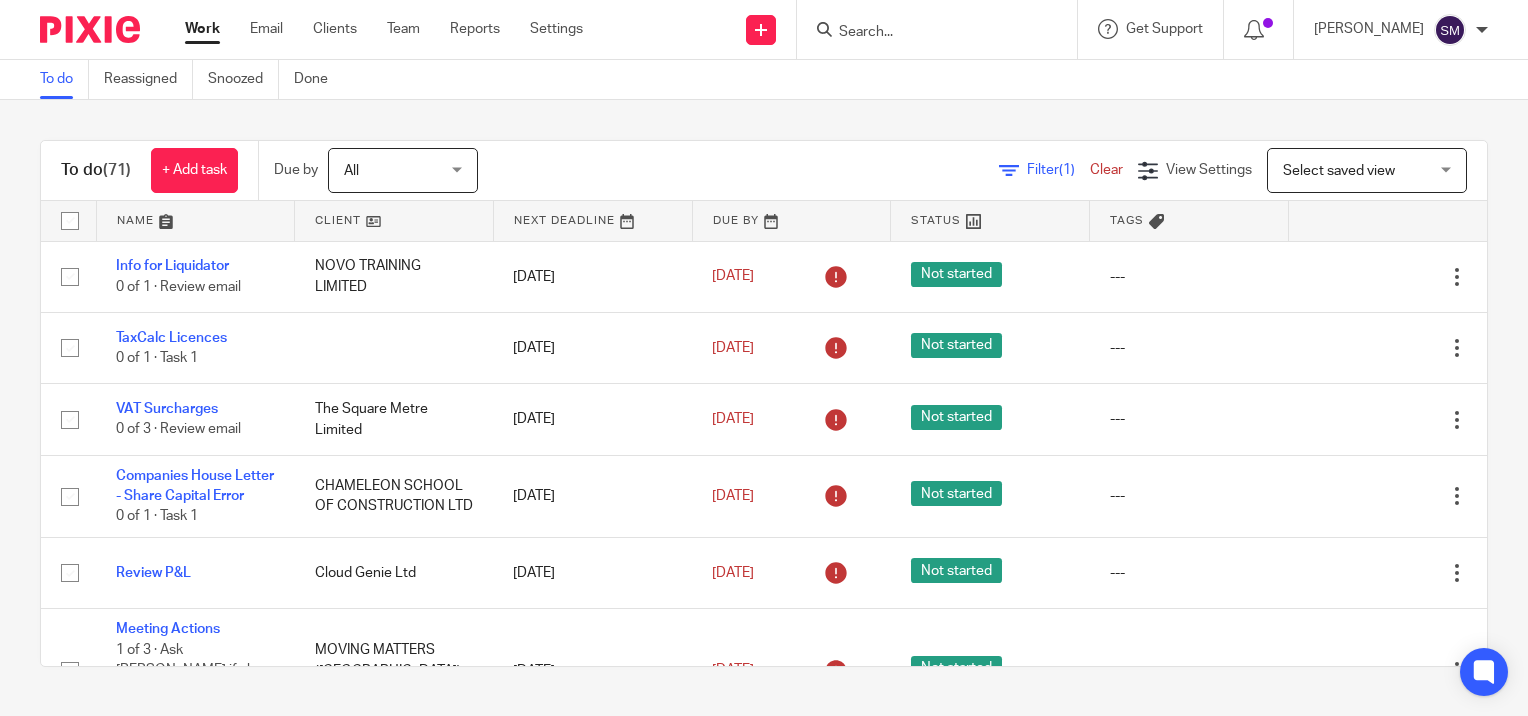 click at bounding box center (927, 33) 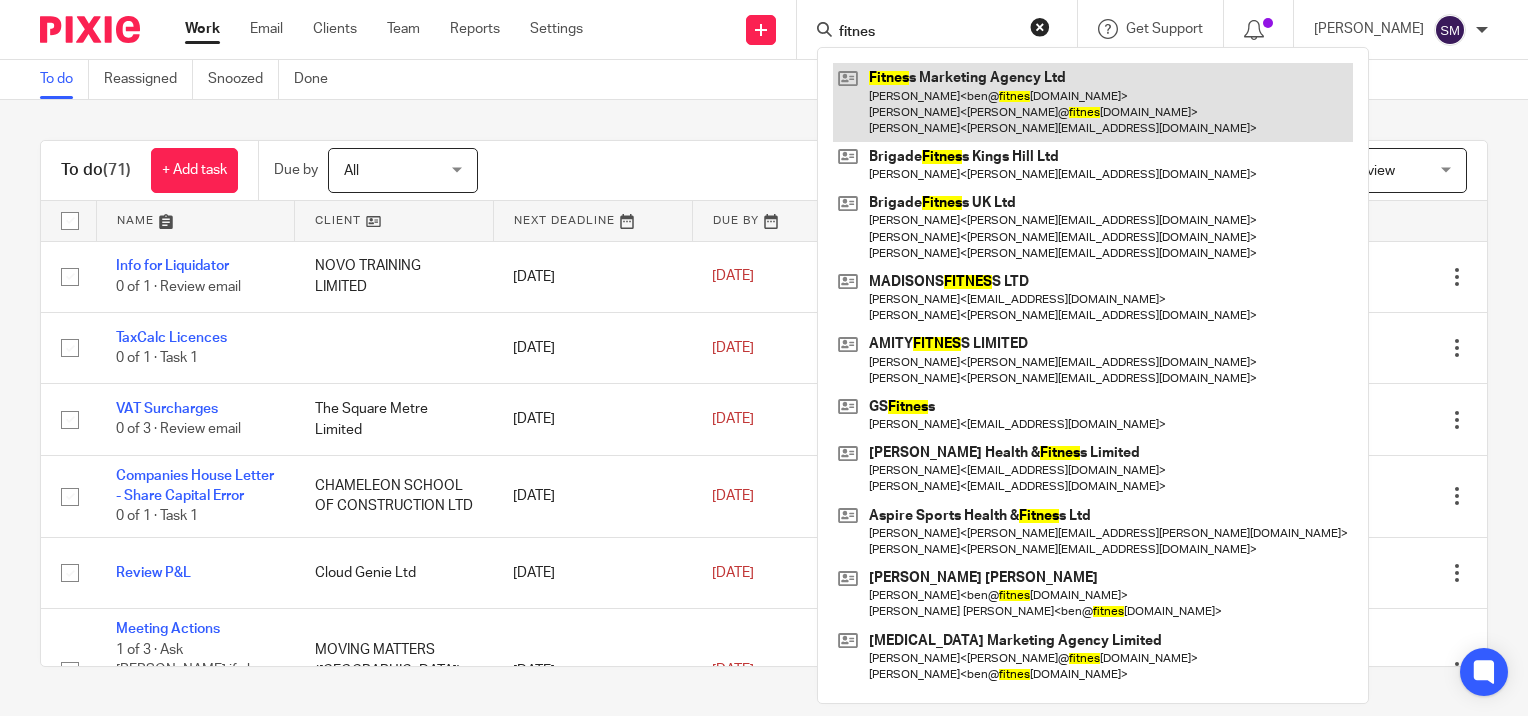 type on "fitnes" 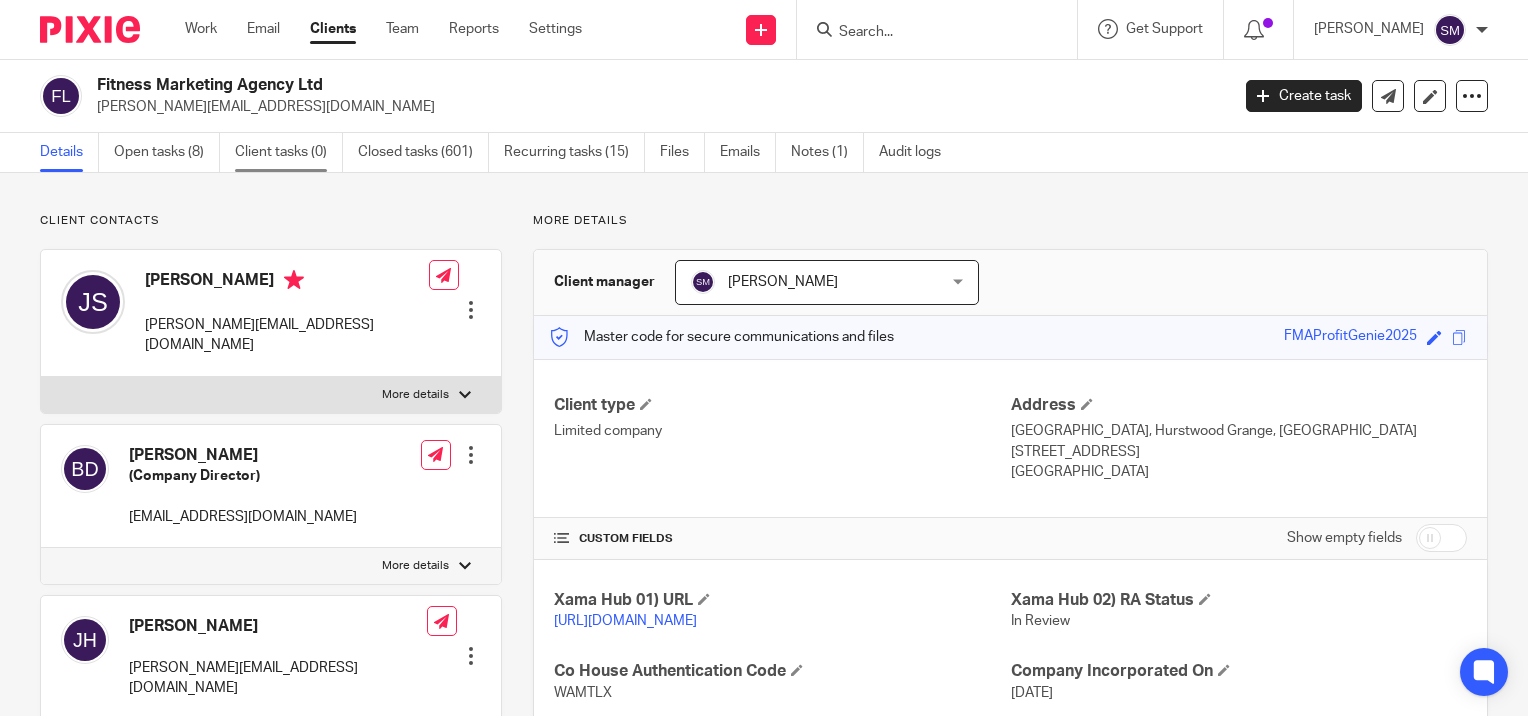 scroll, scrollTop: 0, scrollLeft: 0, axis: both 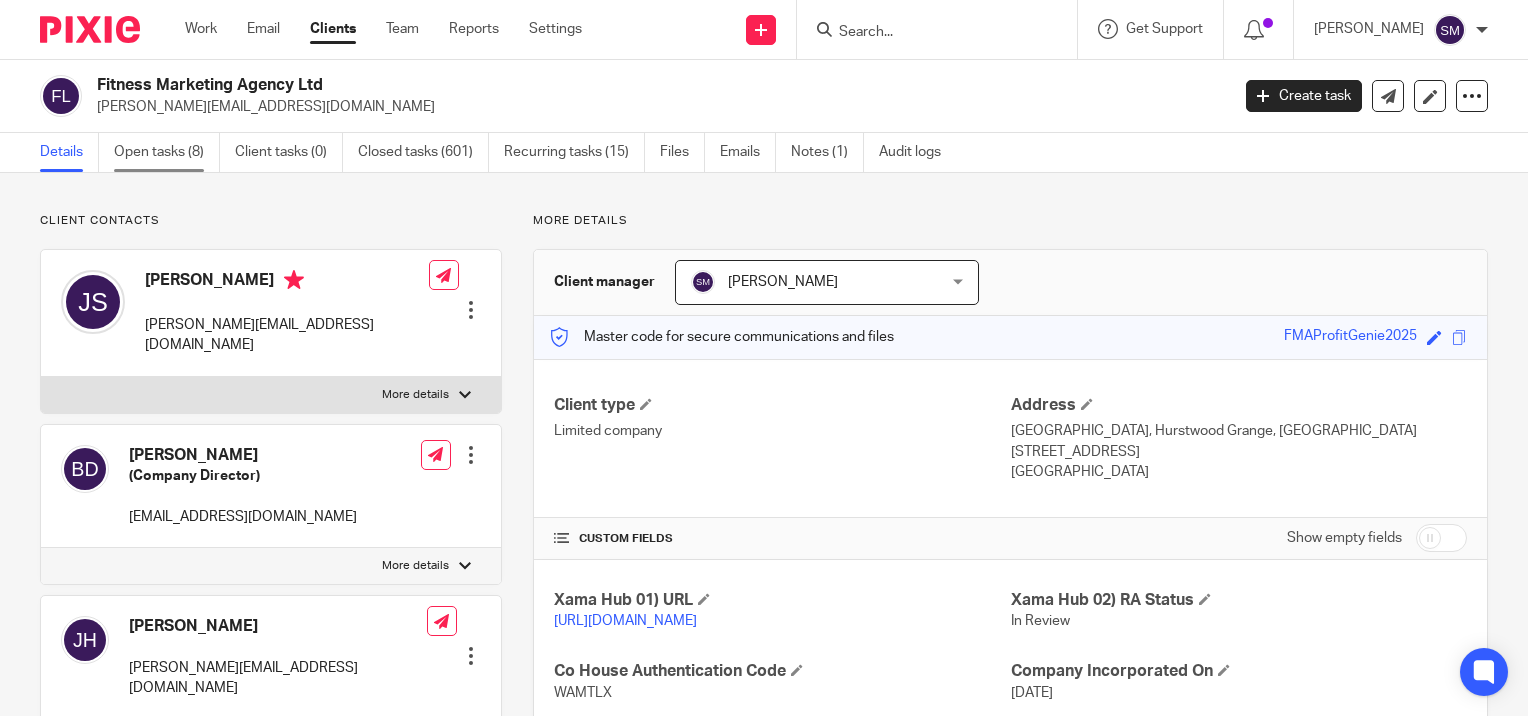 click on "Open tasks (8)" at bounding box center [167, 152] 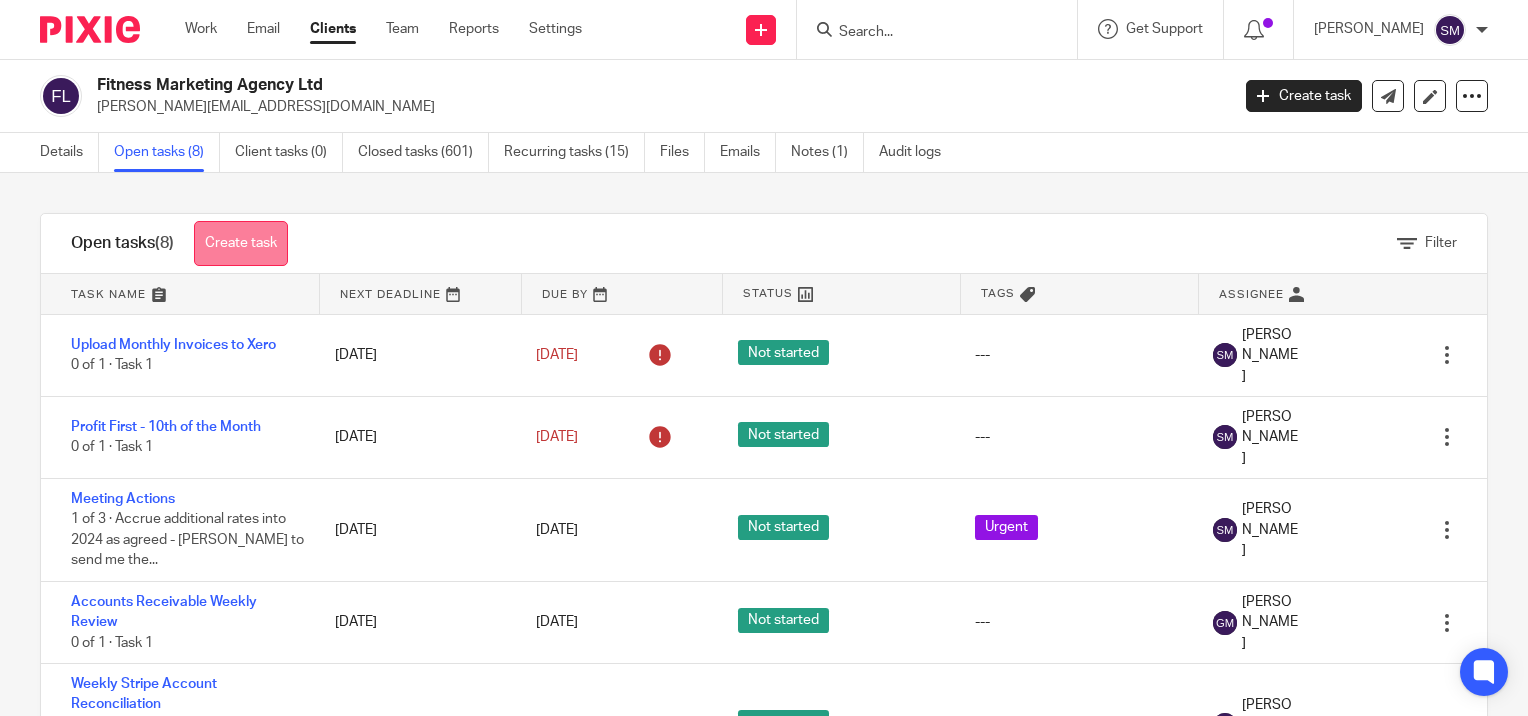 scroll, scrollTop: 0, scrollLeft: 0, axis: both 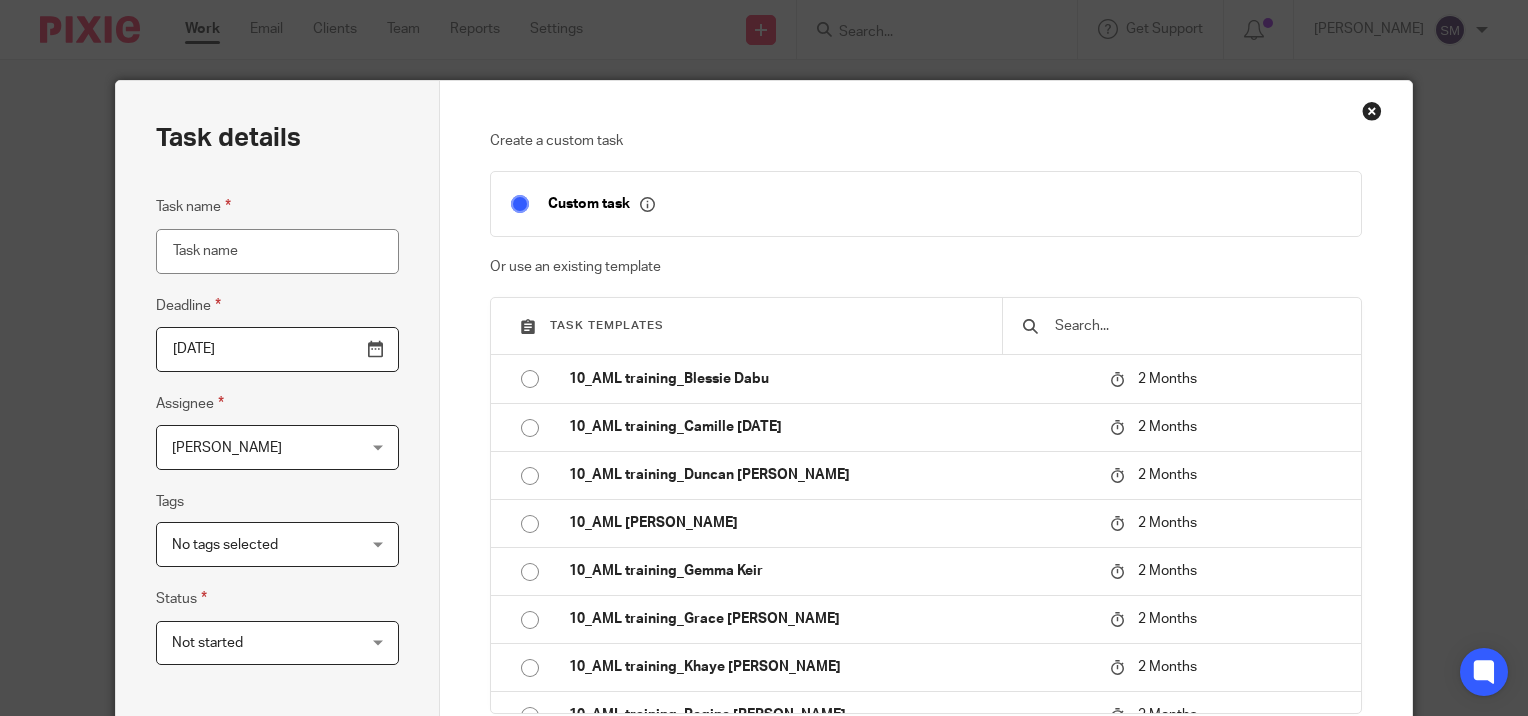 click on "Task name" at bounding box center [277, 251] 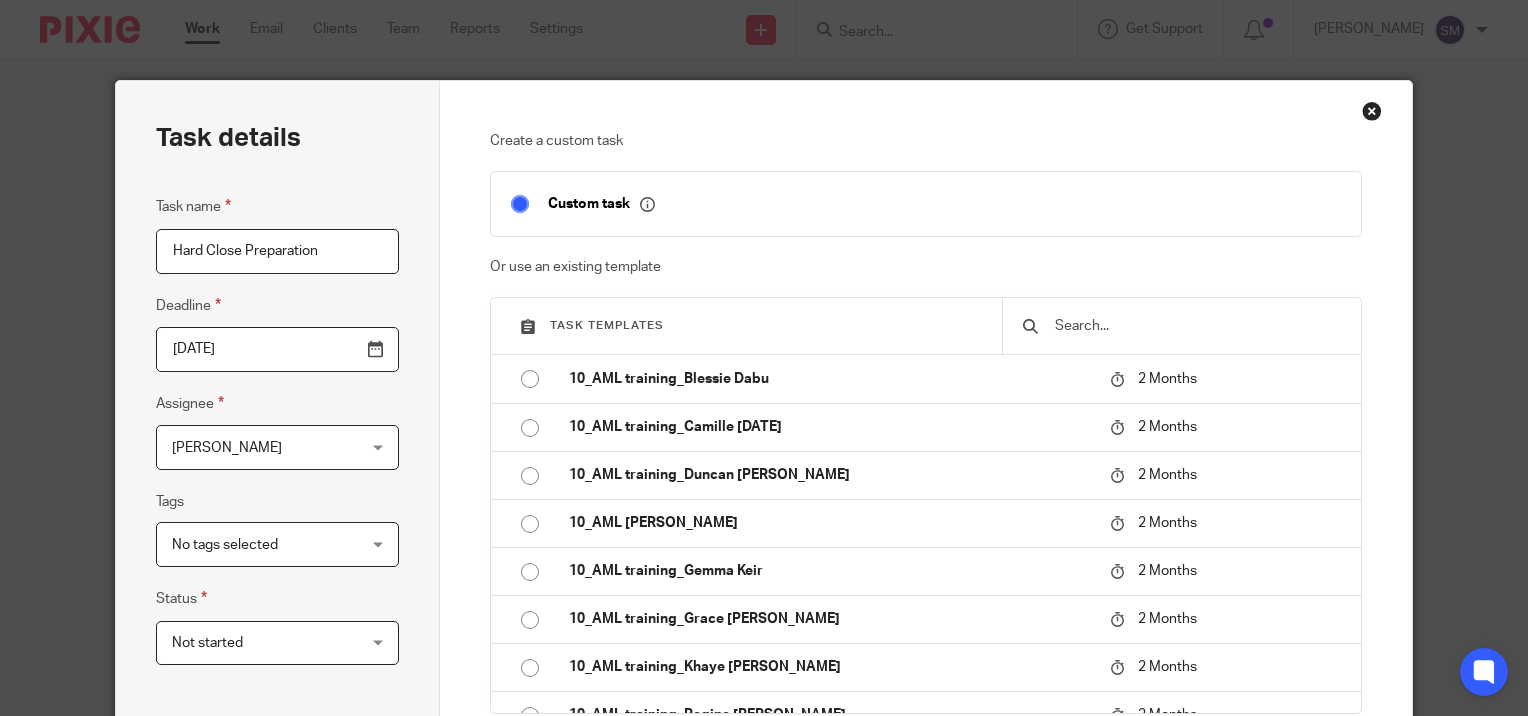 type on "Hard Close Preparation" 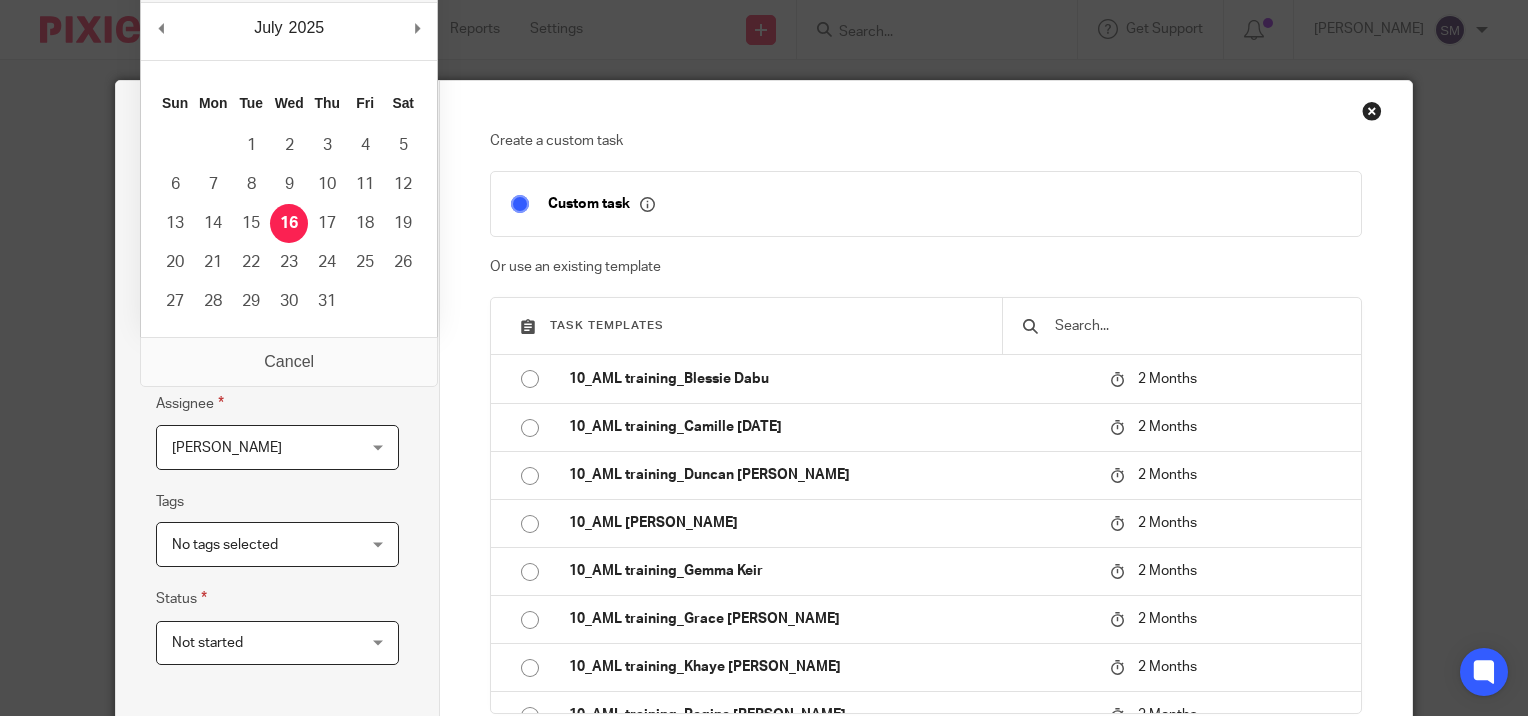 click on "2025-07-16" at bounding box center (277, 349) 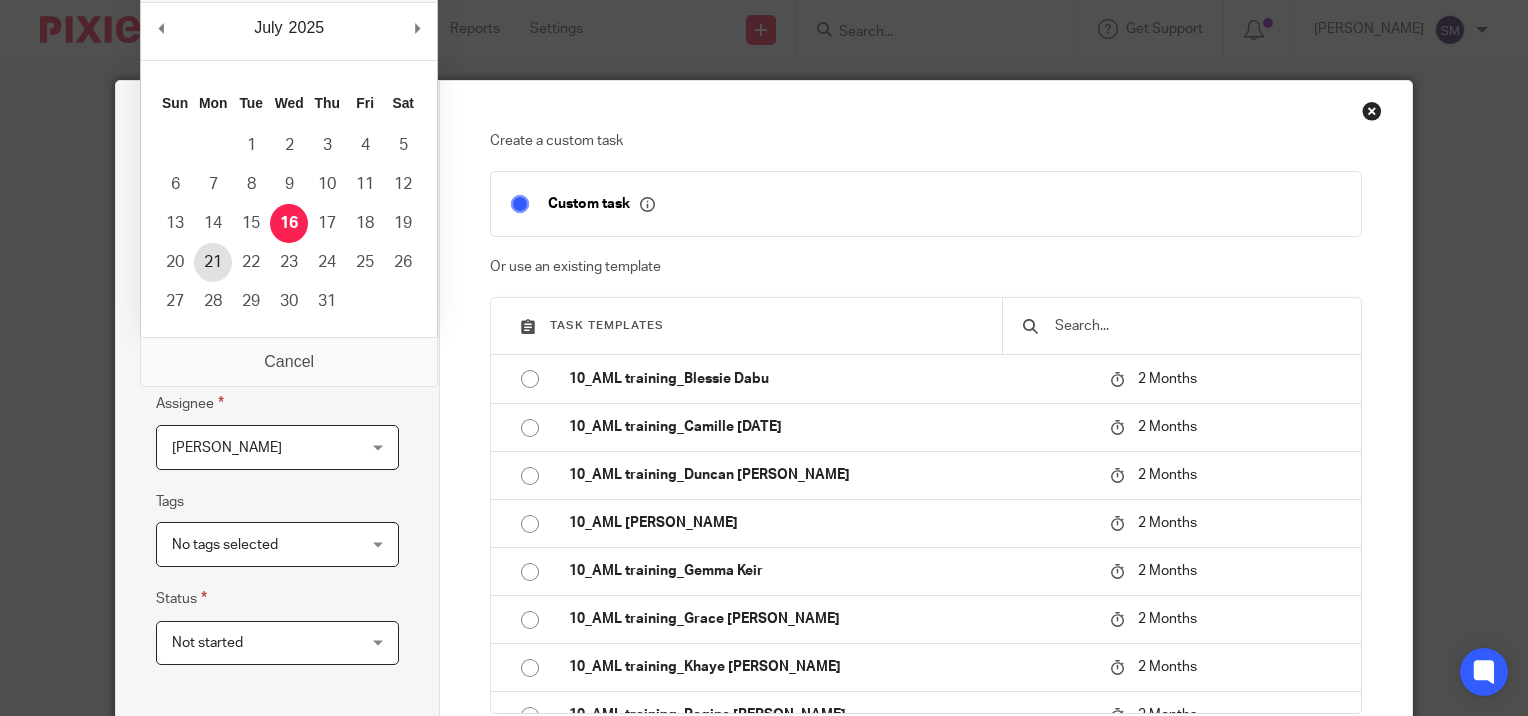 type on "2025-07-21" 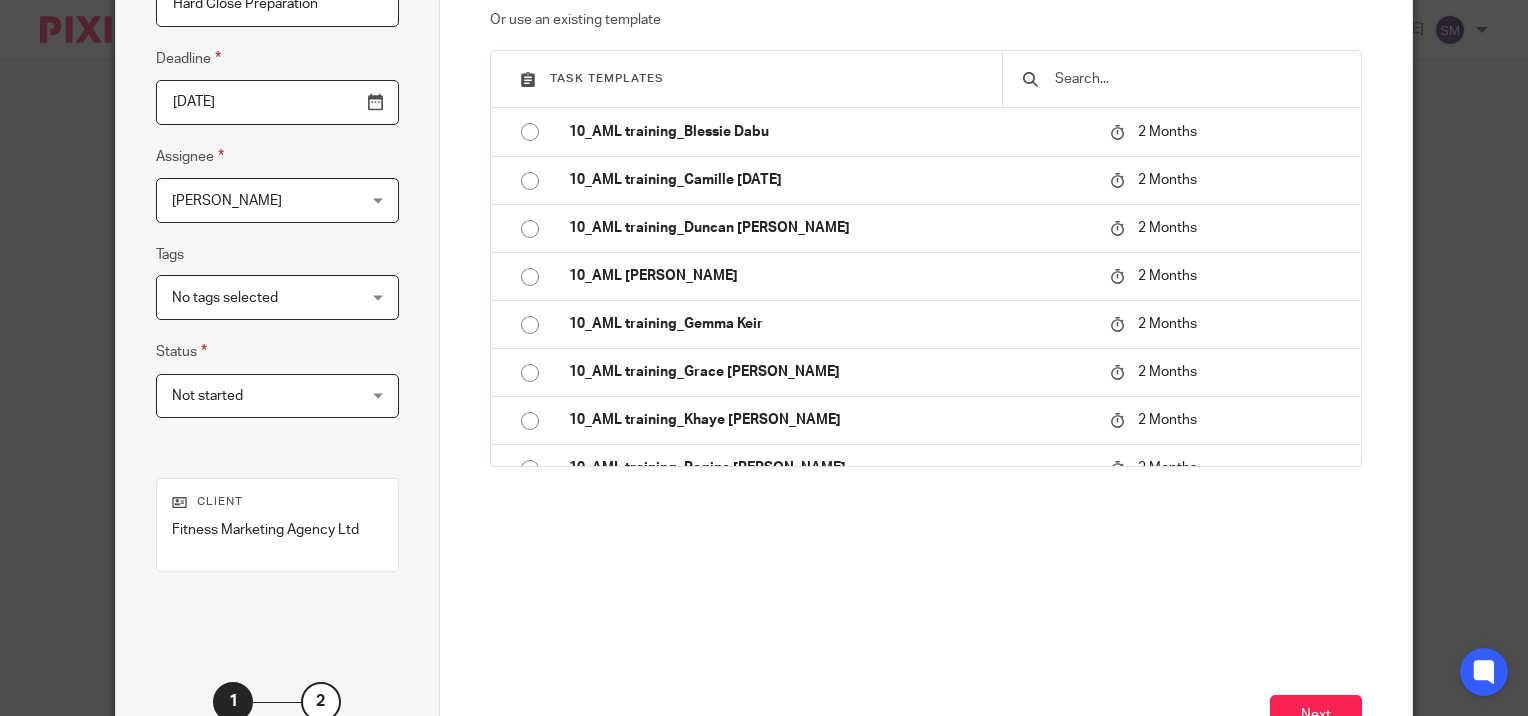scroll, scrollTop: 300, scrollLeft: 0, axis: vertical 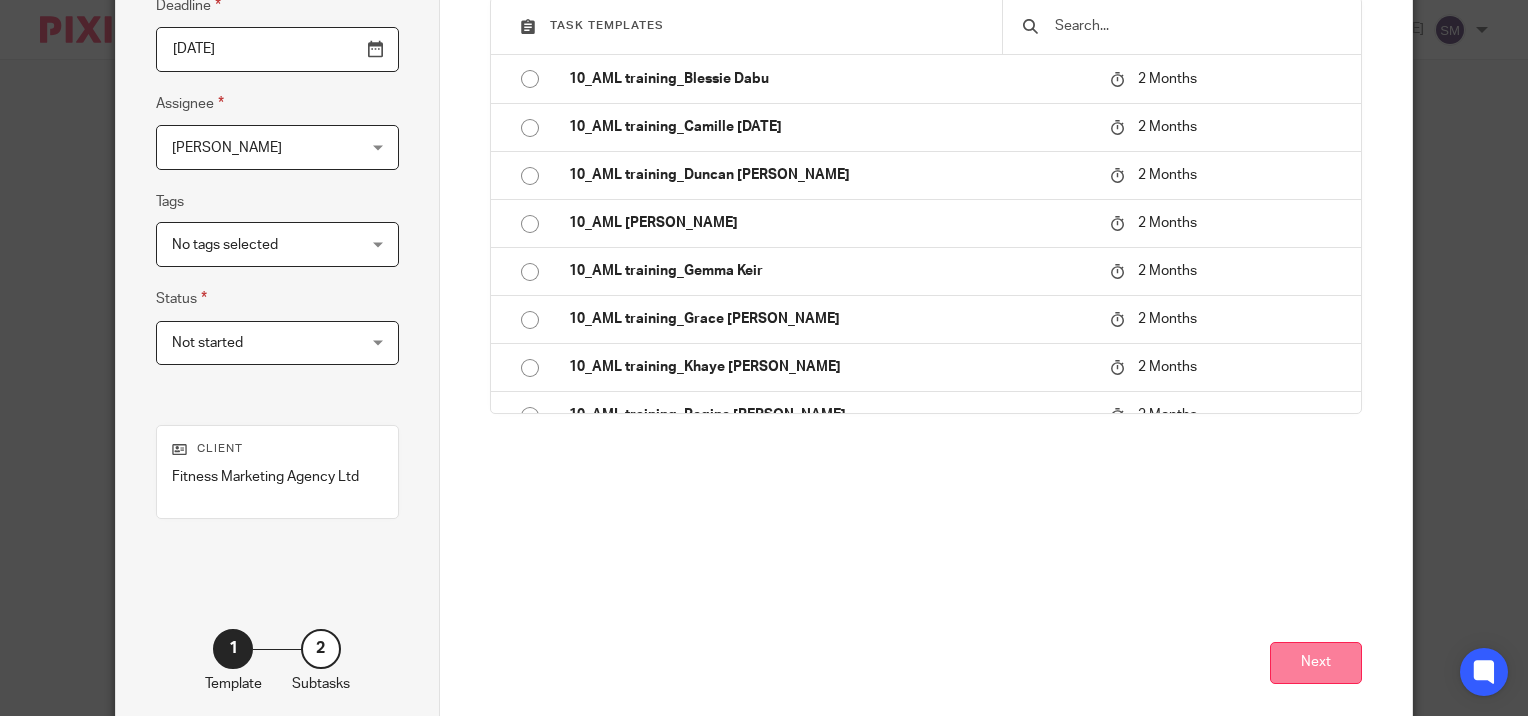 click on "Next" at bounding box center [1316, 663] 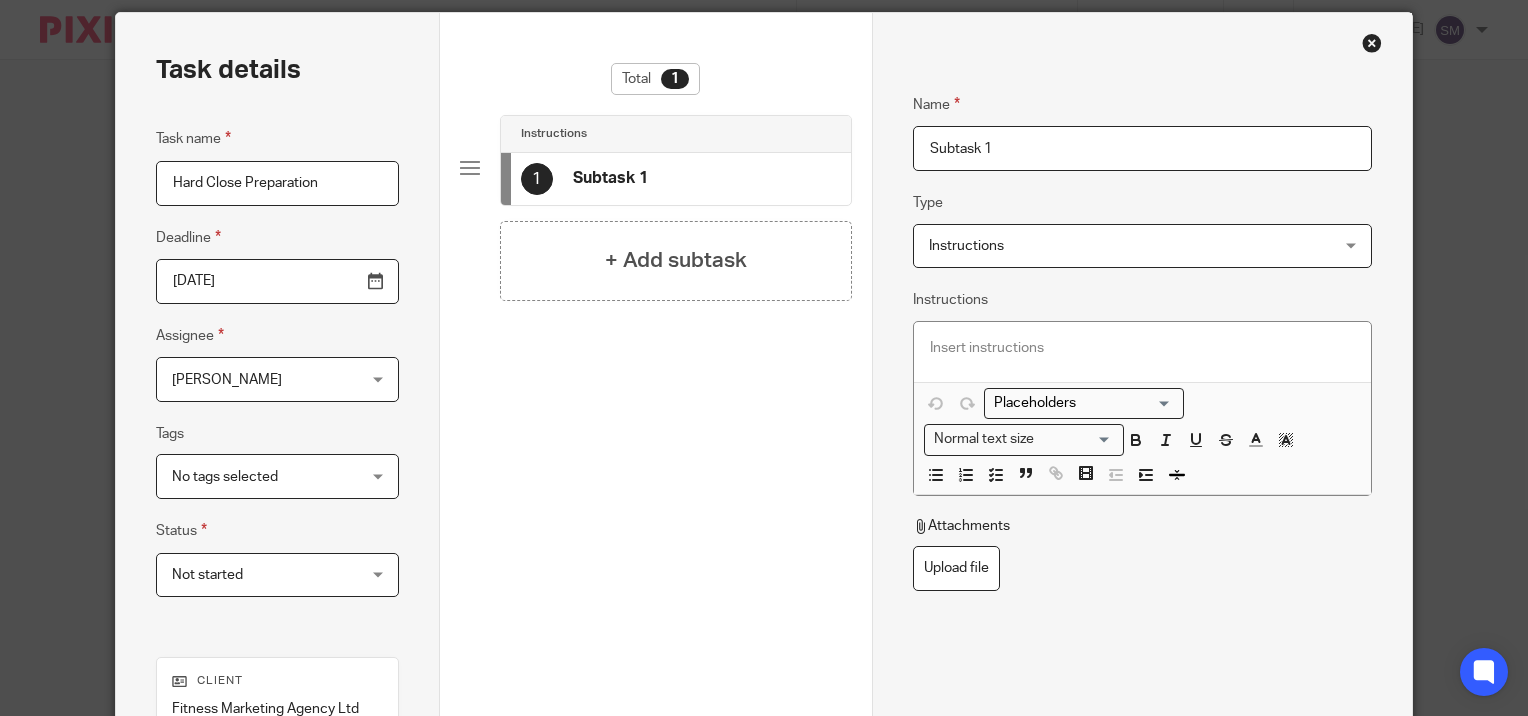 scroll, scrollTop: 0, scrollLeft: 0, axis: both 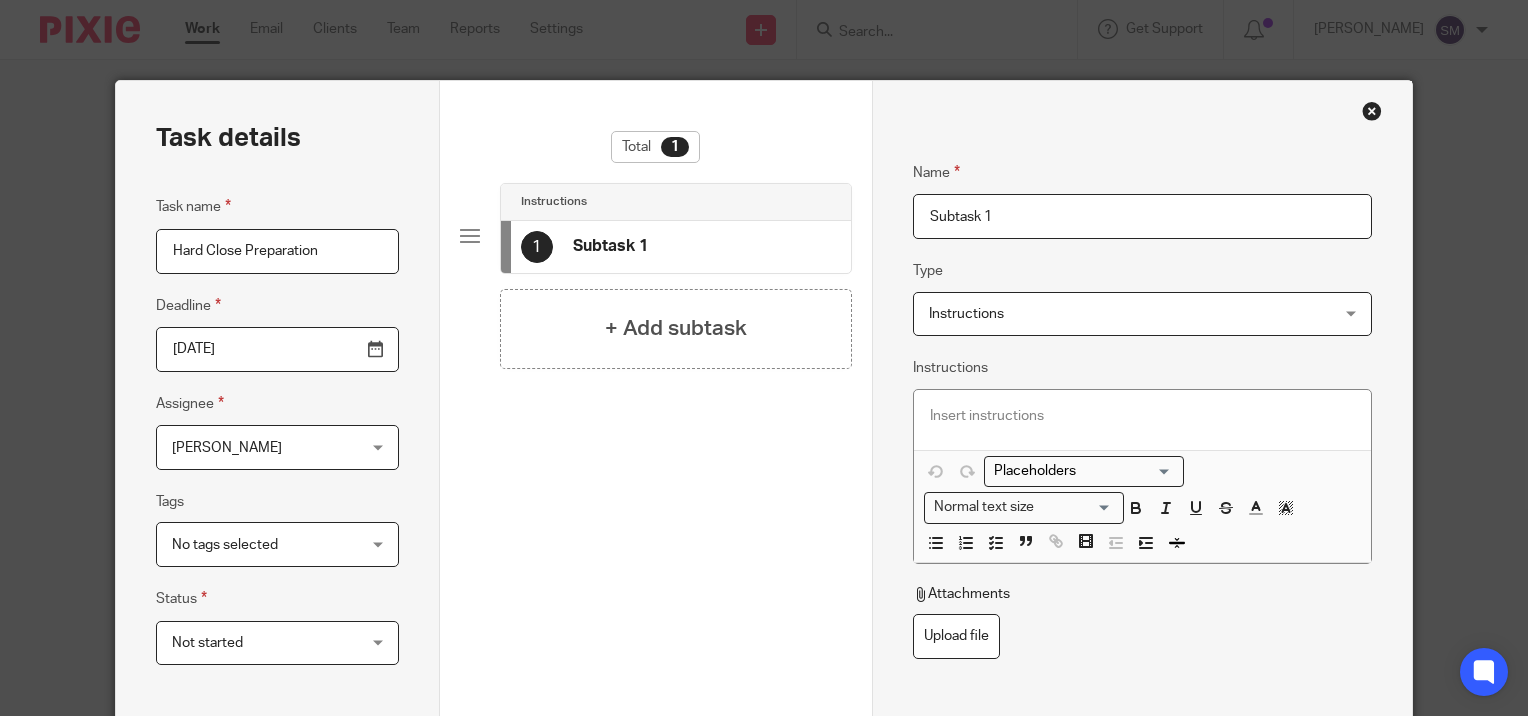 click on "Subtask 1" at bounding box center [1142, 216] 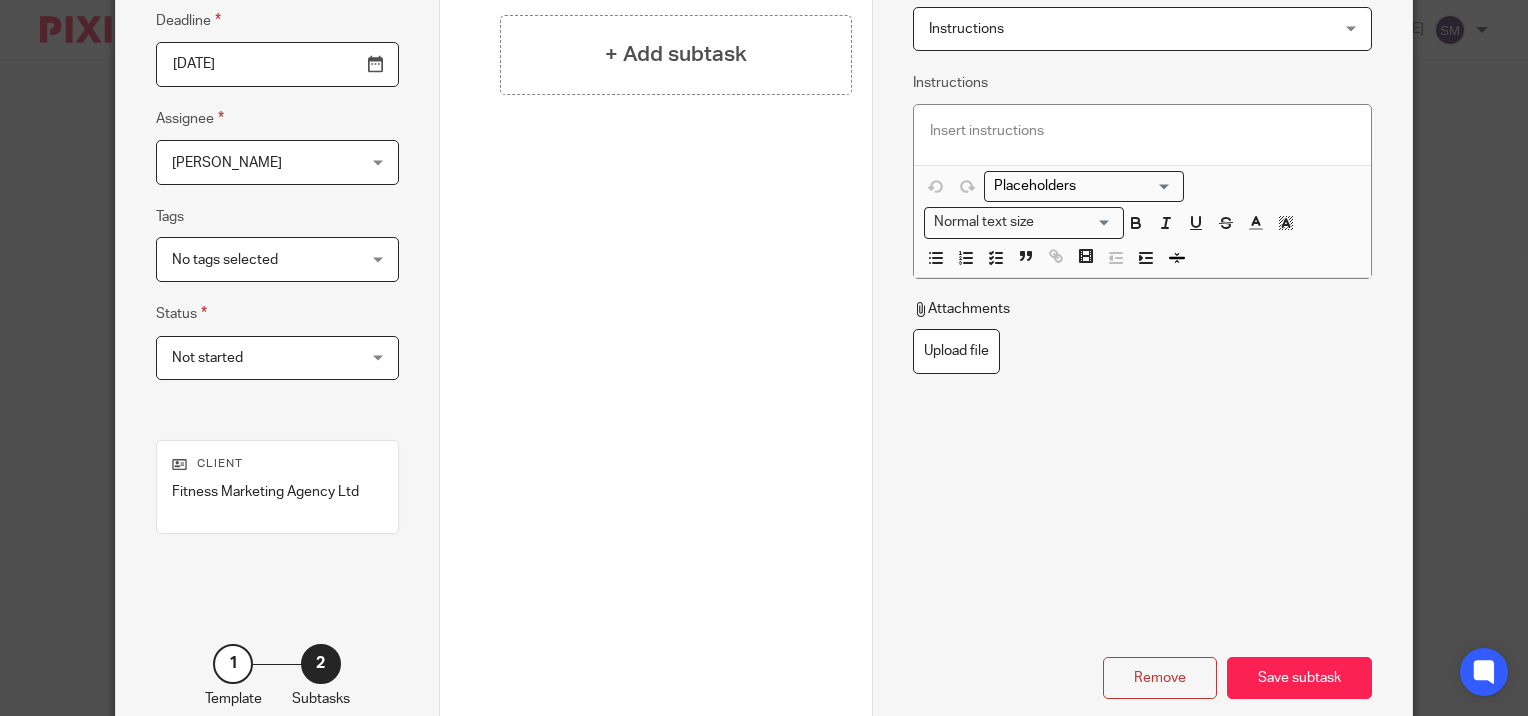 scroll, scrollTop: 300, scrollLeft: 0, axis: vertical 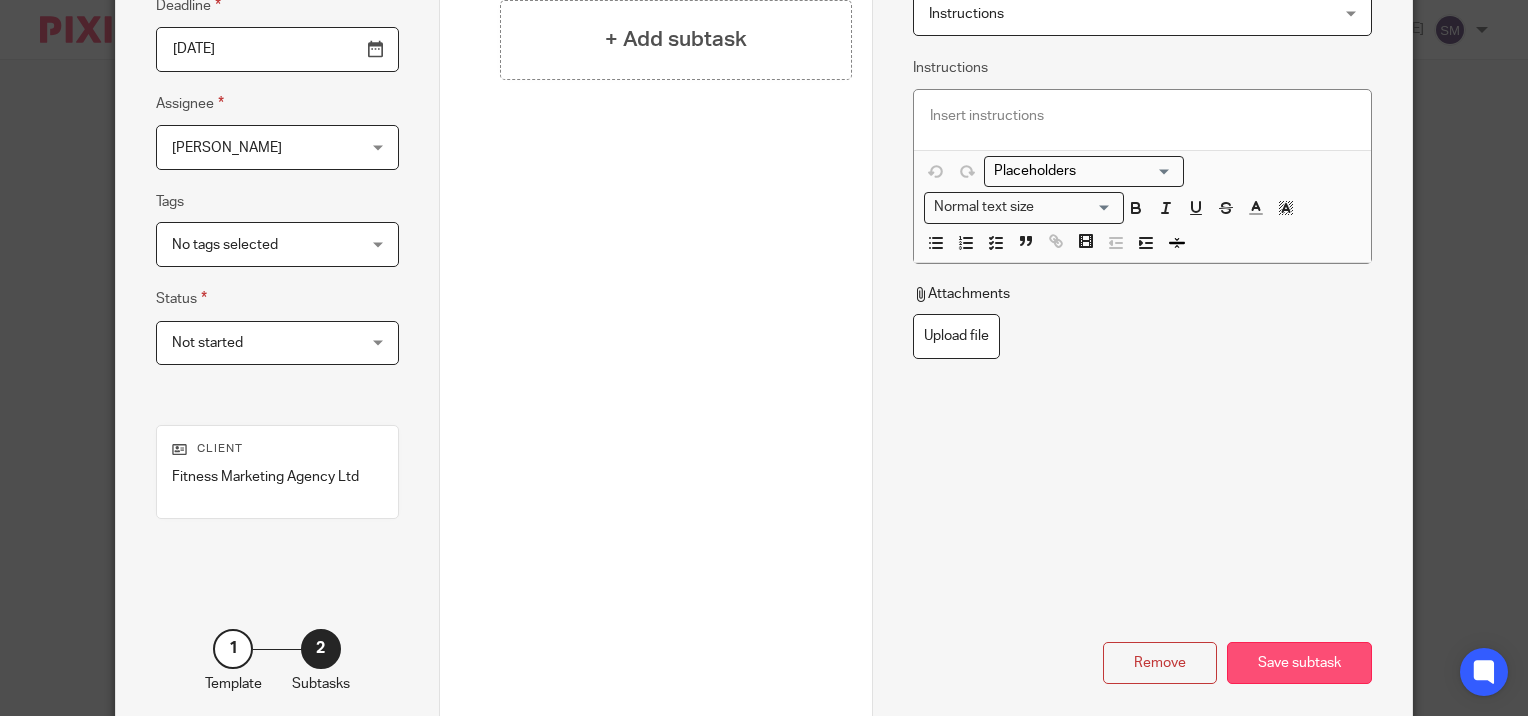 type on "Clear down all unreconciled bank and credit card items" 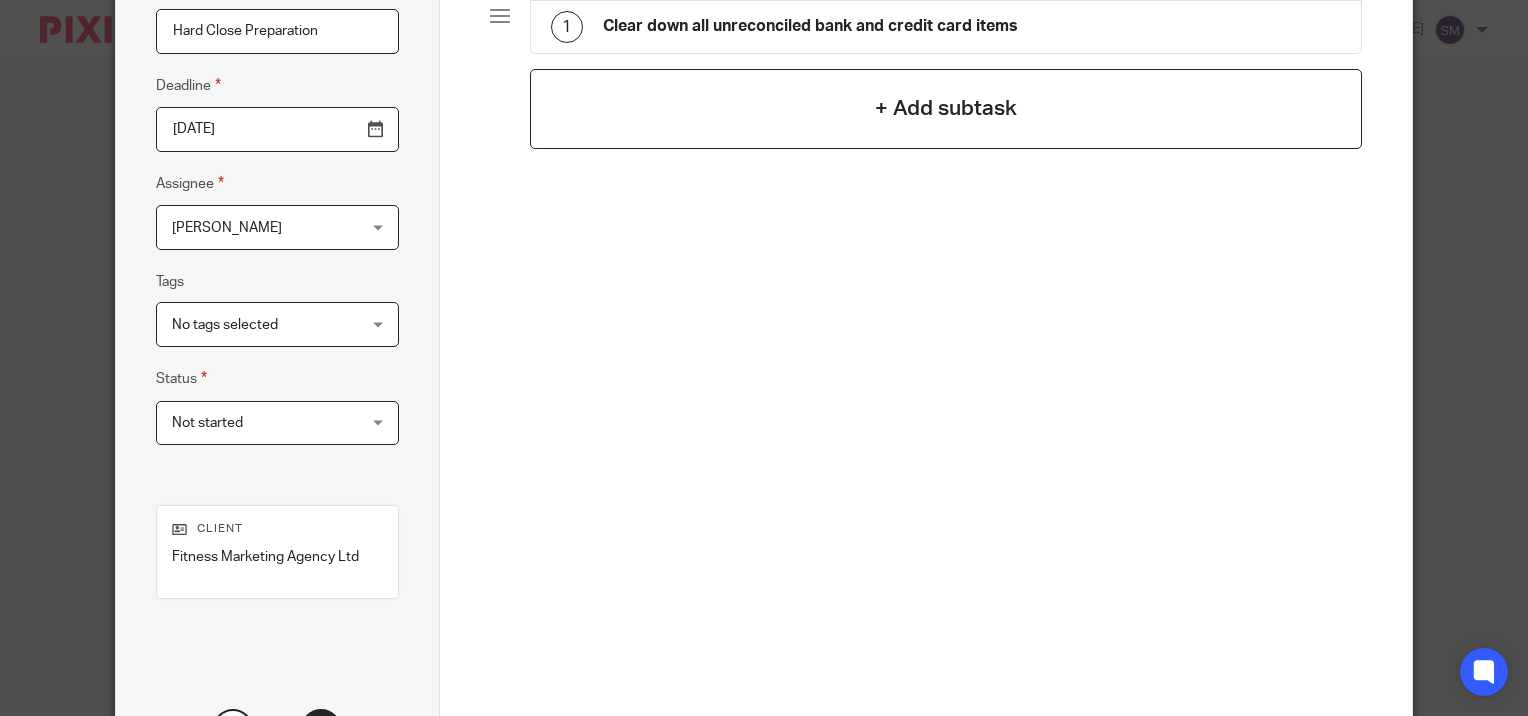 scroll, scrollTop: 0, scrollLeft: 0, axis: both 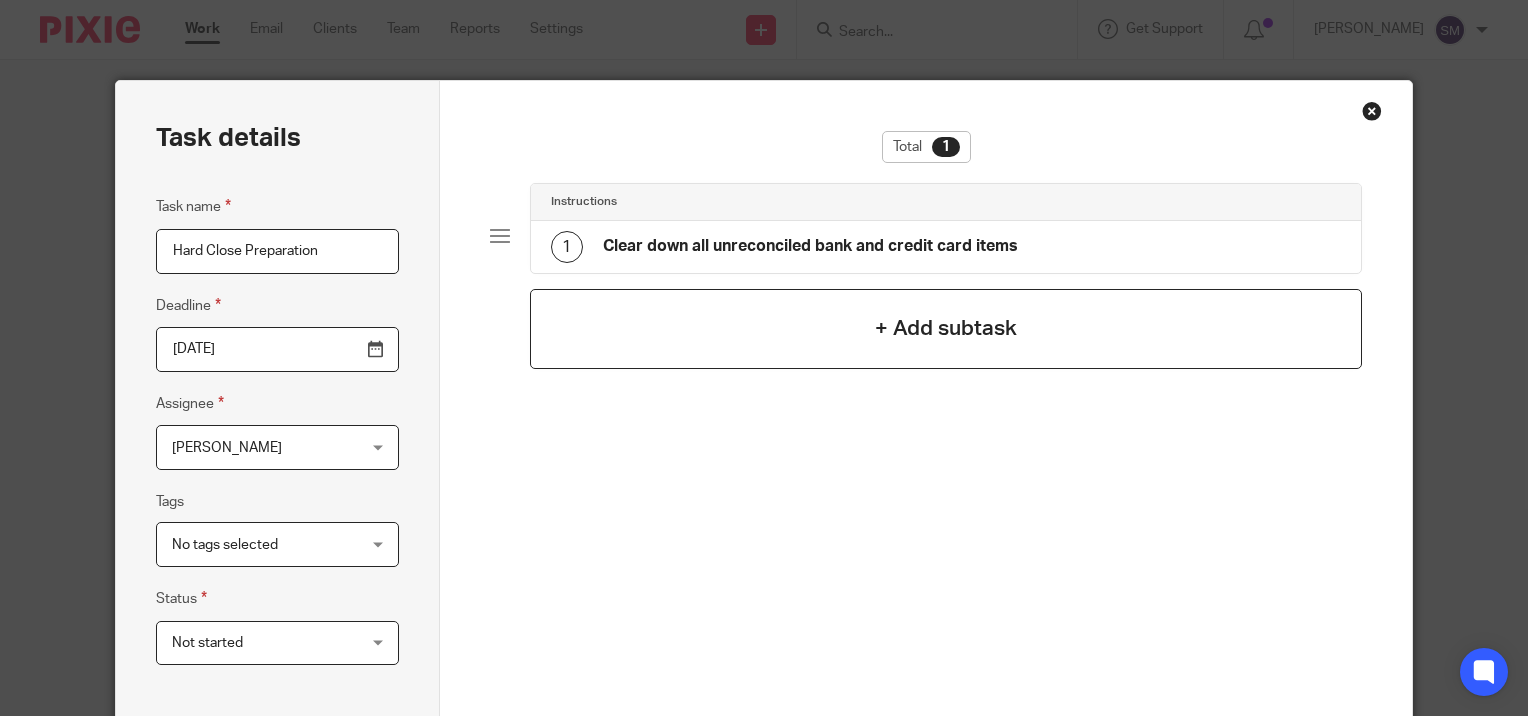 click on "+ Add subtask" at bounding box center (946, 328) 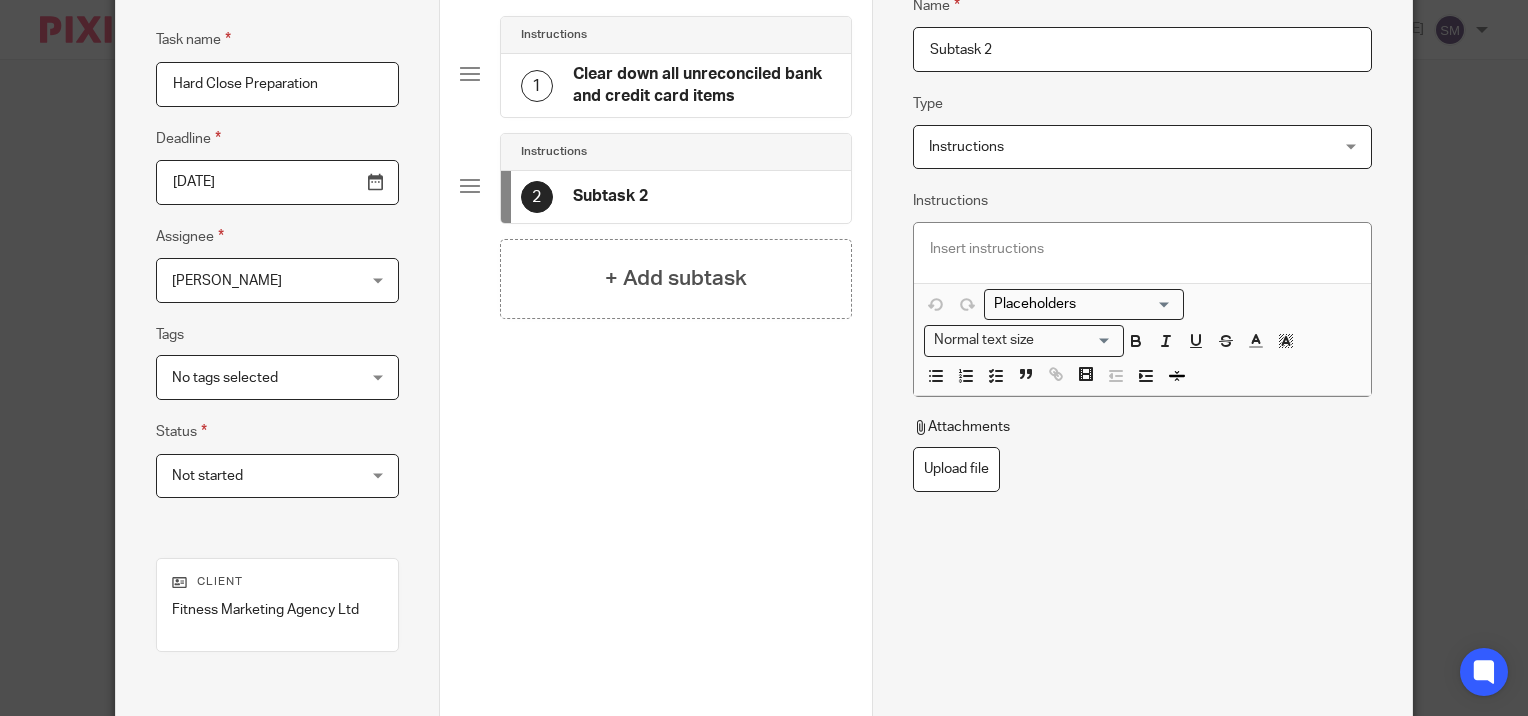 scroll, scrollTop: 0, scrollLeft: 0, axis: both 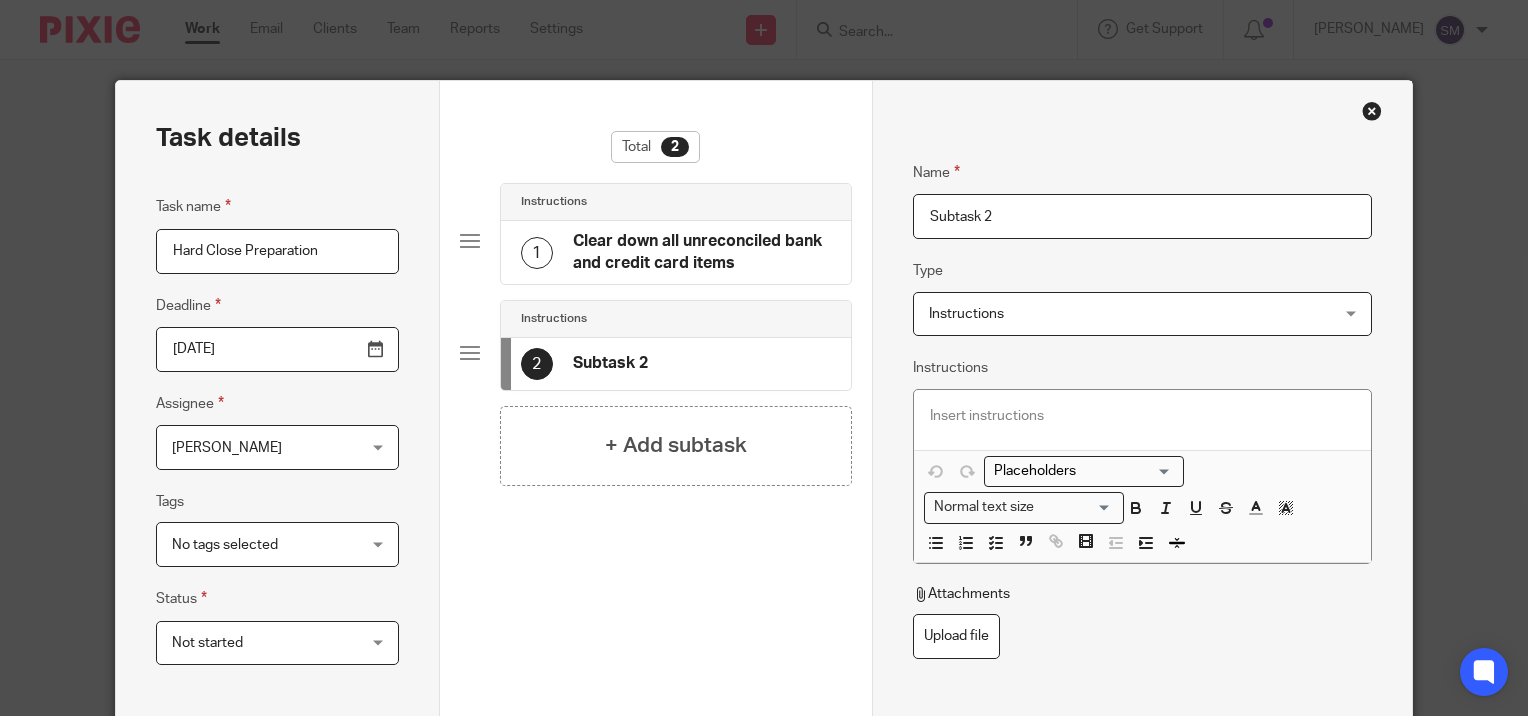 click on "Subtask 2" at bounding box center (1142, 216) 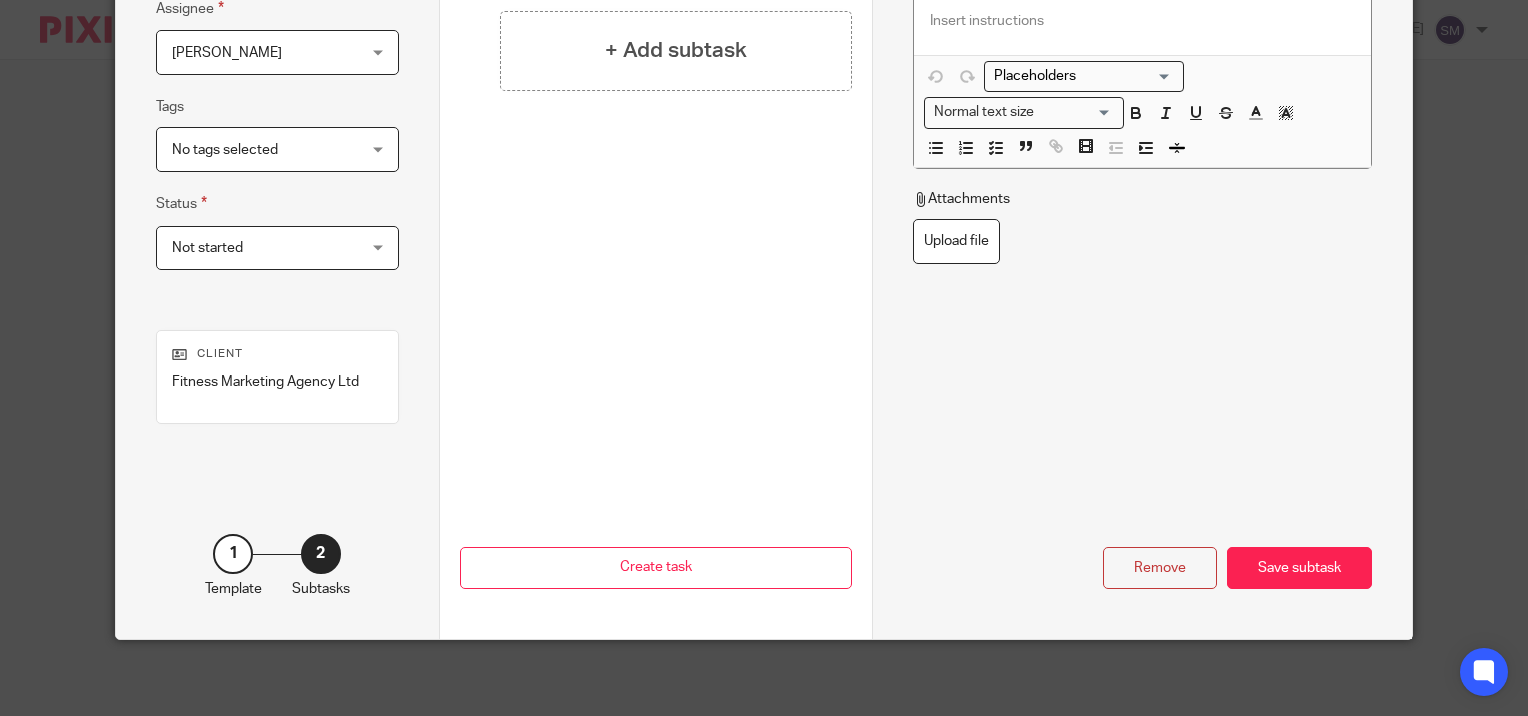scroll, scrollTop: 398, scrollLeft: 0, axis: vertical 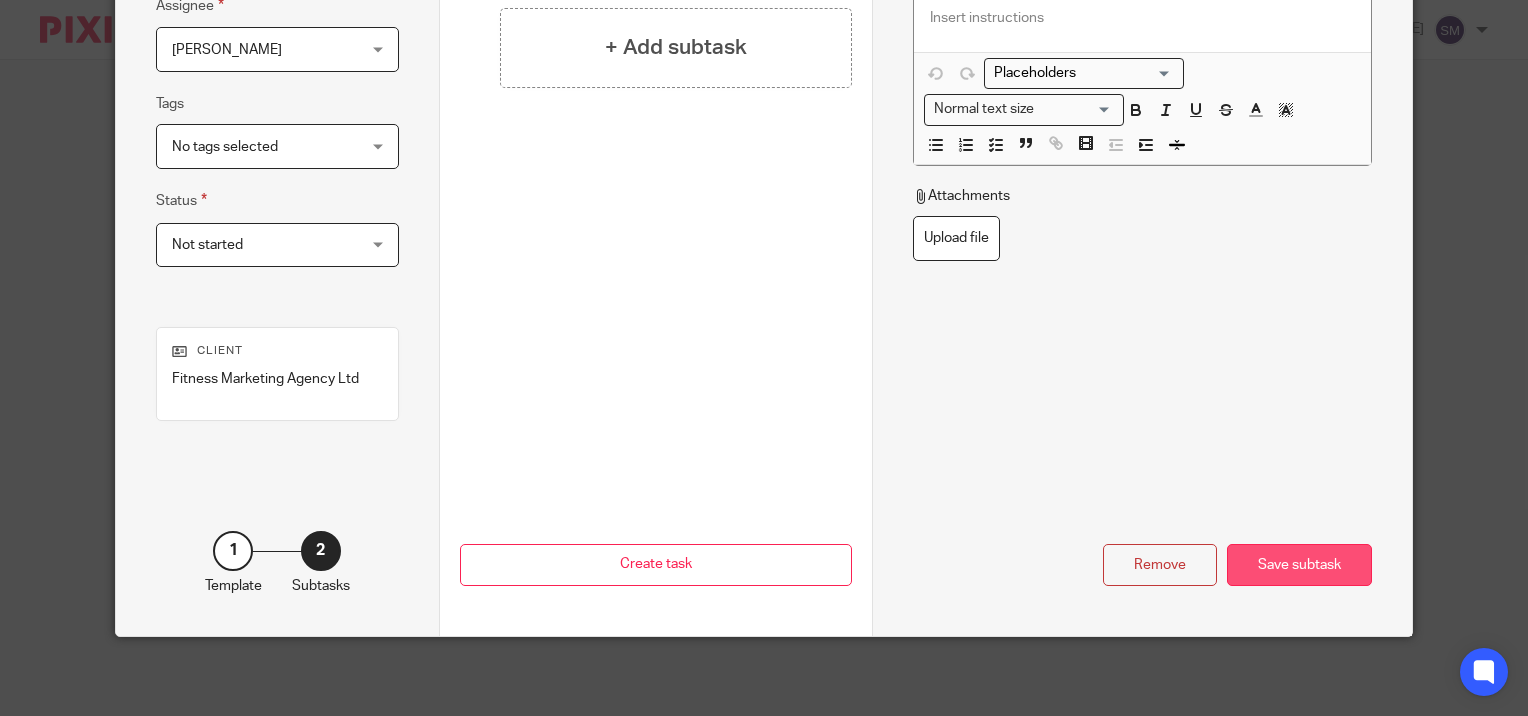 type on "Tidy up receivables" 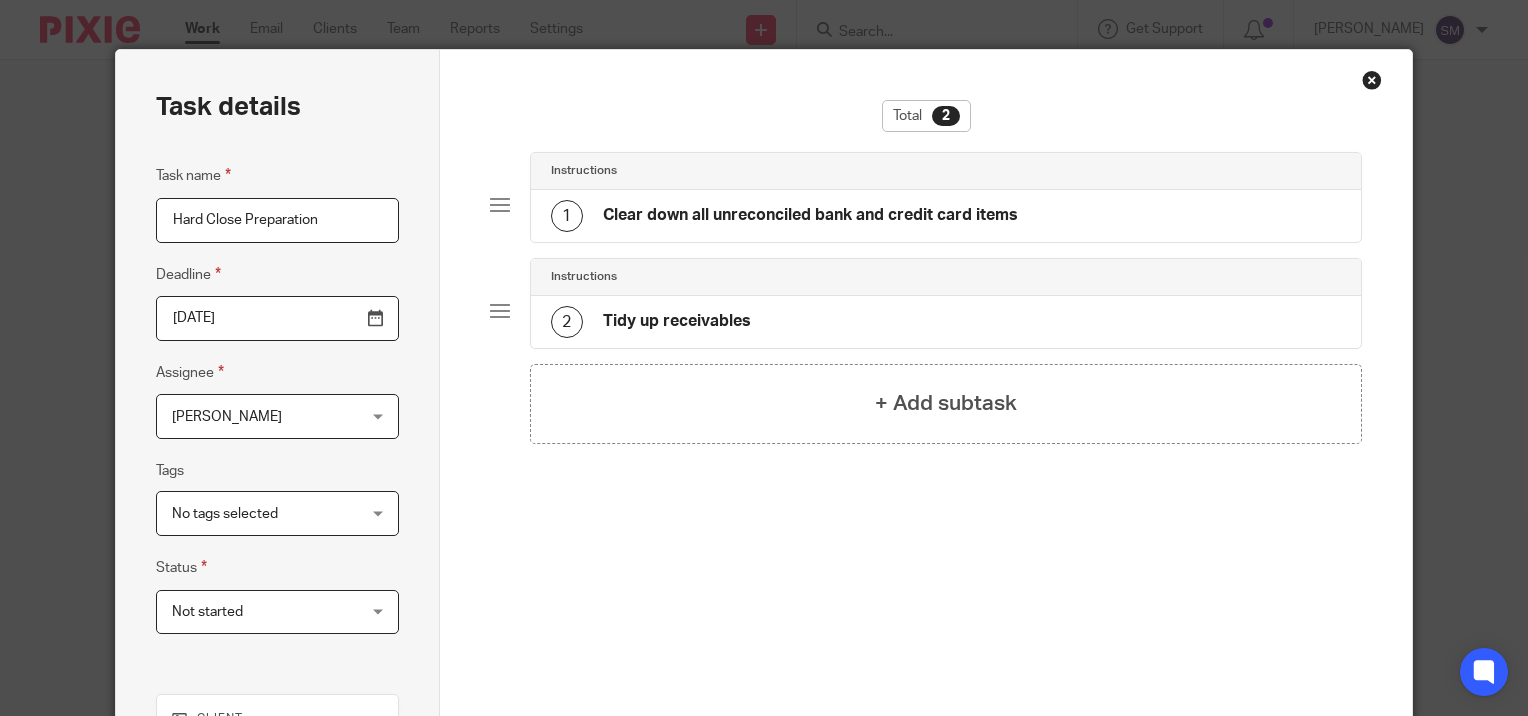 scroll, scrollTop: 0, scrollLeft: 0, axis: both 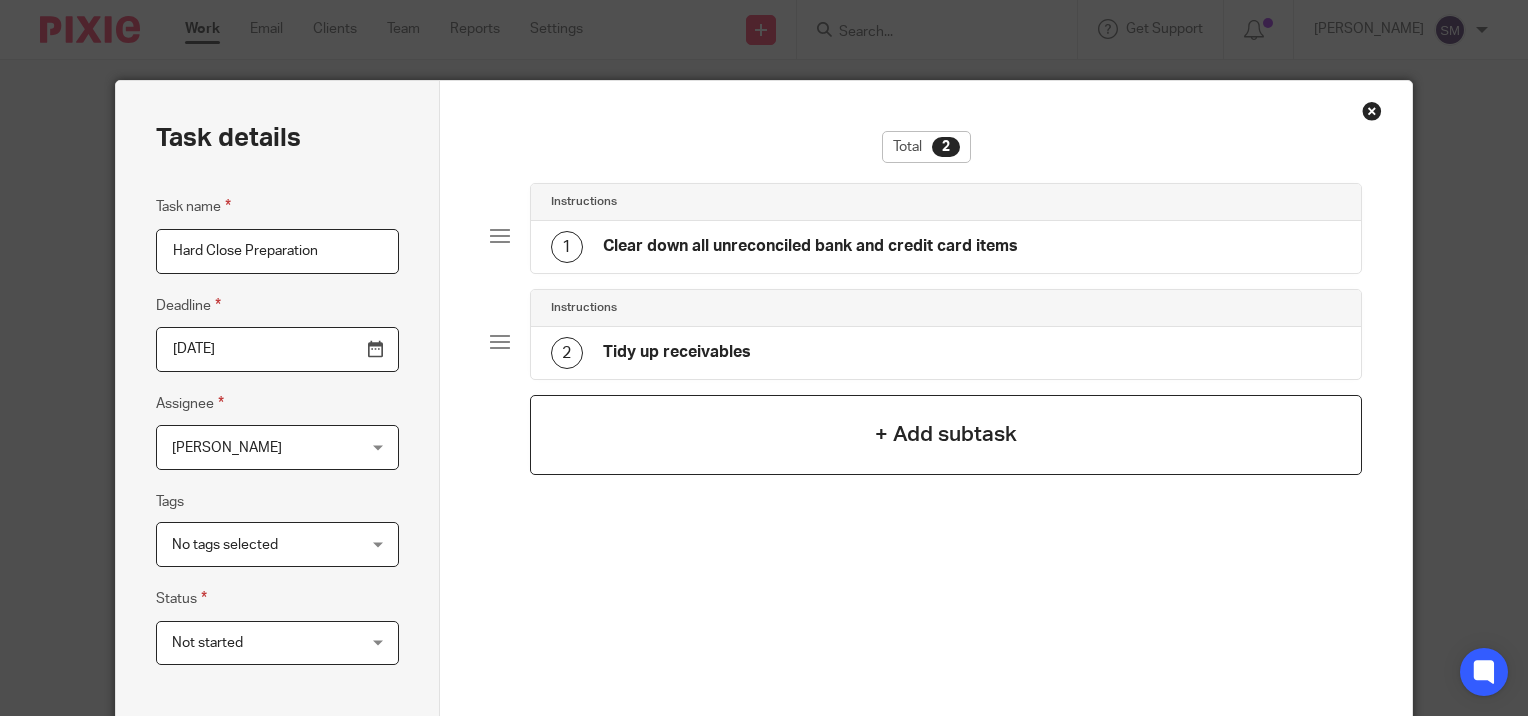 click on "+ Add subtask" at bounding box center (946, 434) 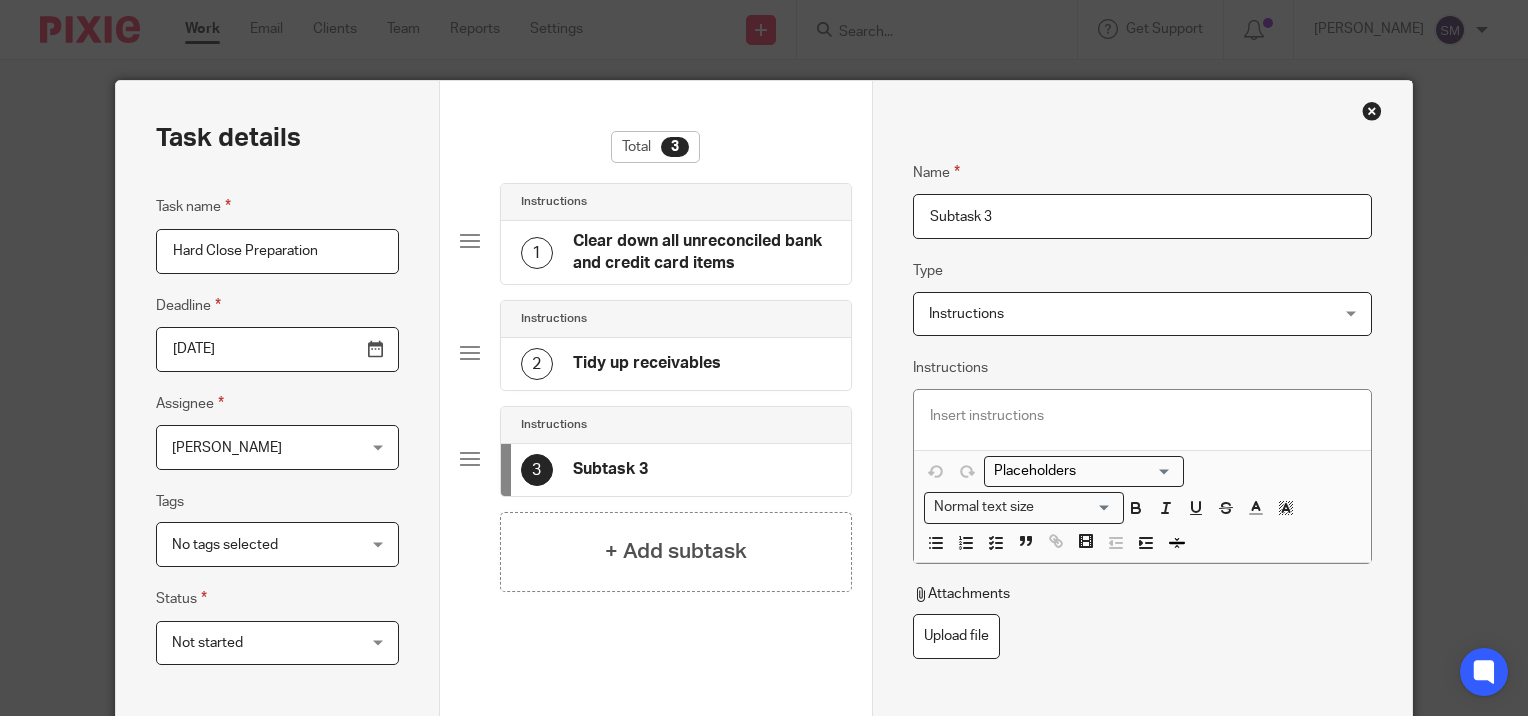 drag, startPoint x: 1021, startPoint y: 222, endPoint x: 880, endPoint y: 219, distance: 141.0319 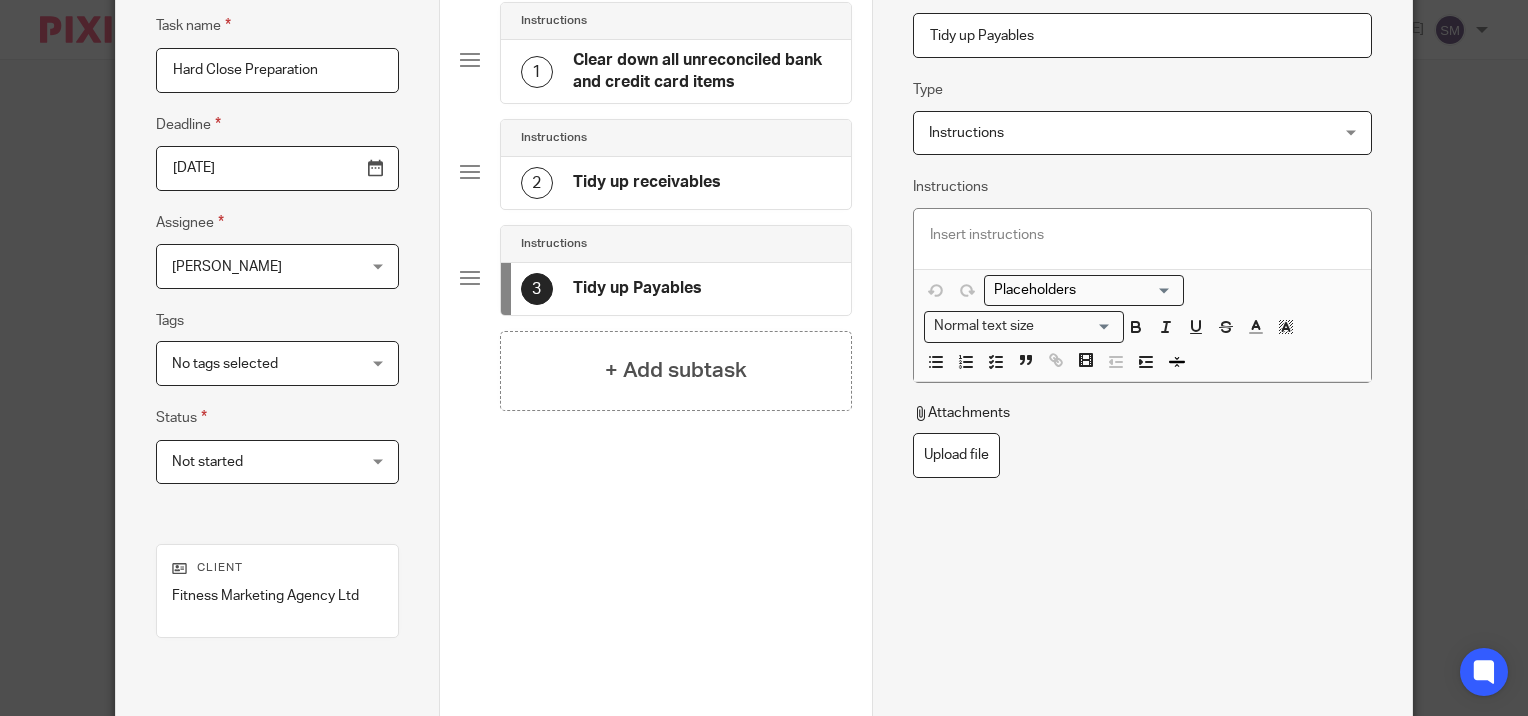 scroll, scrollTop: 398, scrollLeft: 0, axis: vertical 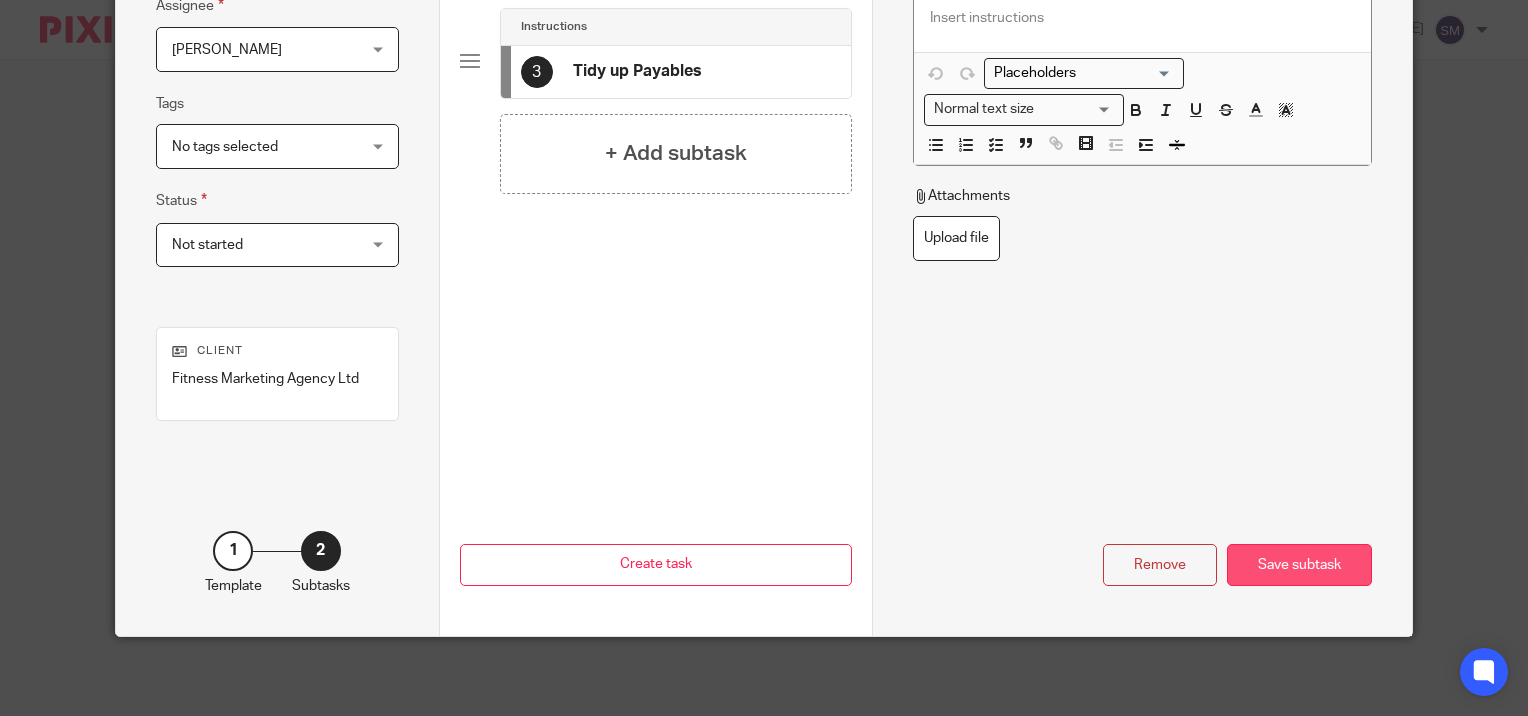 type on "Tidy up Payables" 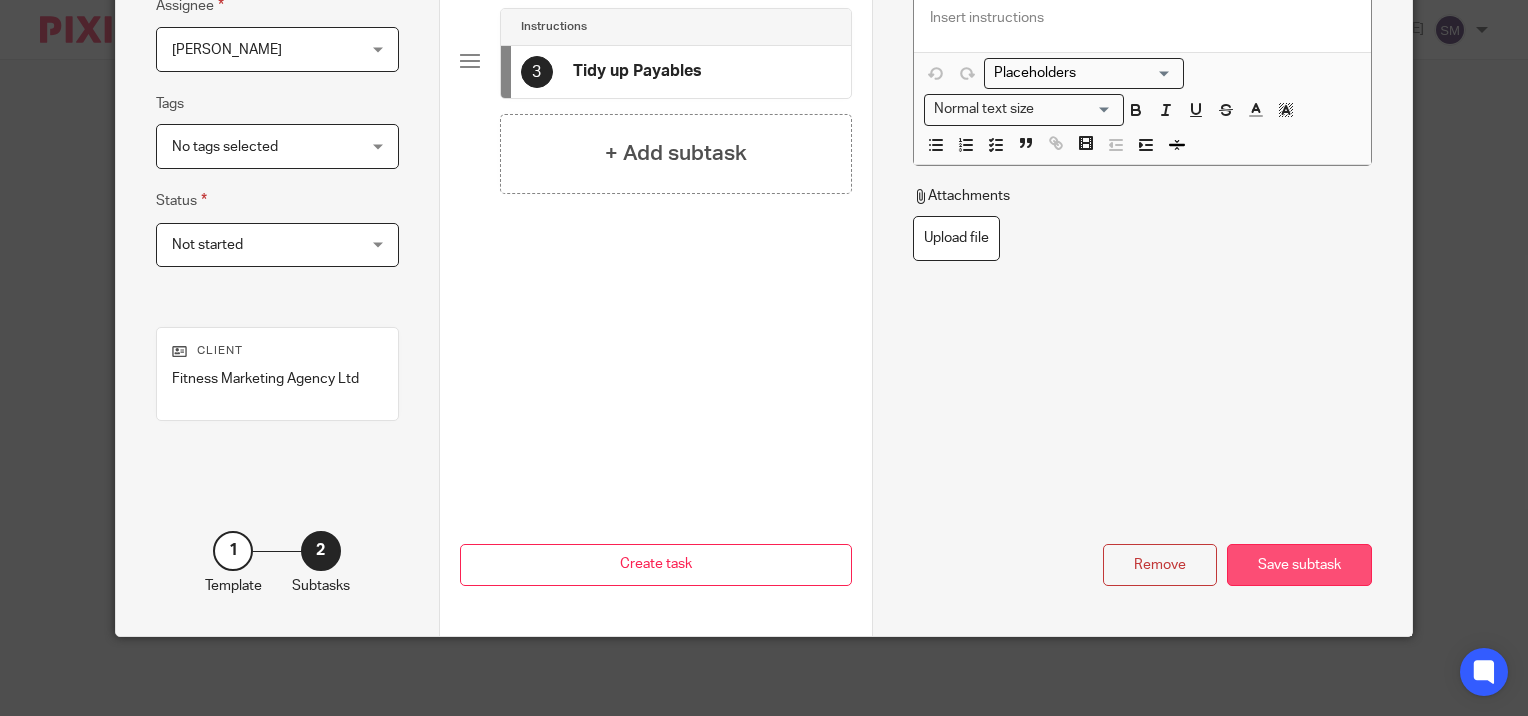 click on "Save subtask" at bounding box center (1299, 565) 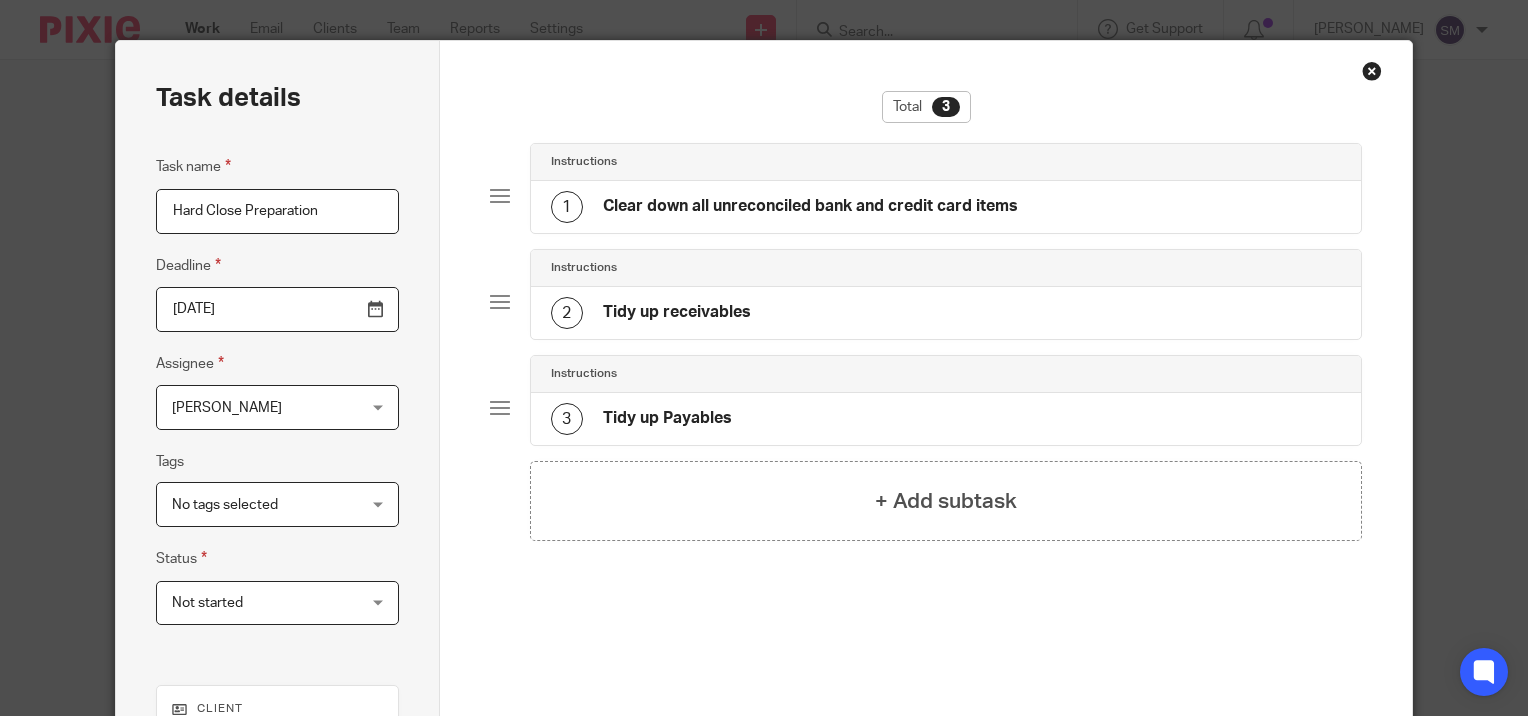 scroll, scrollTop: 0, scrollLeft: 0, axis: both 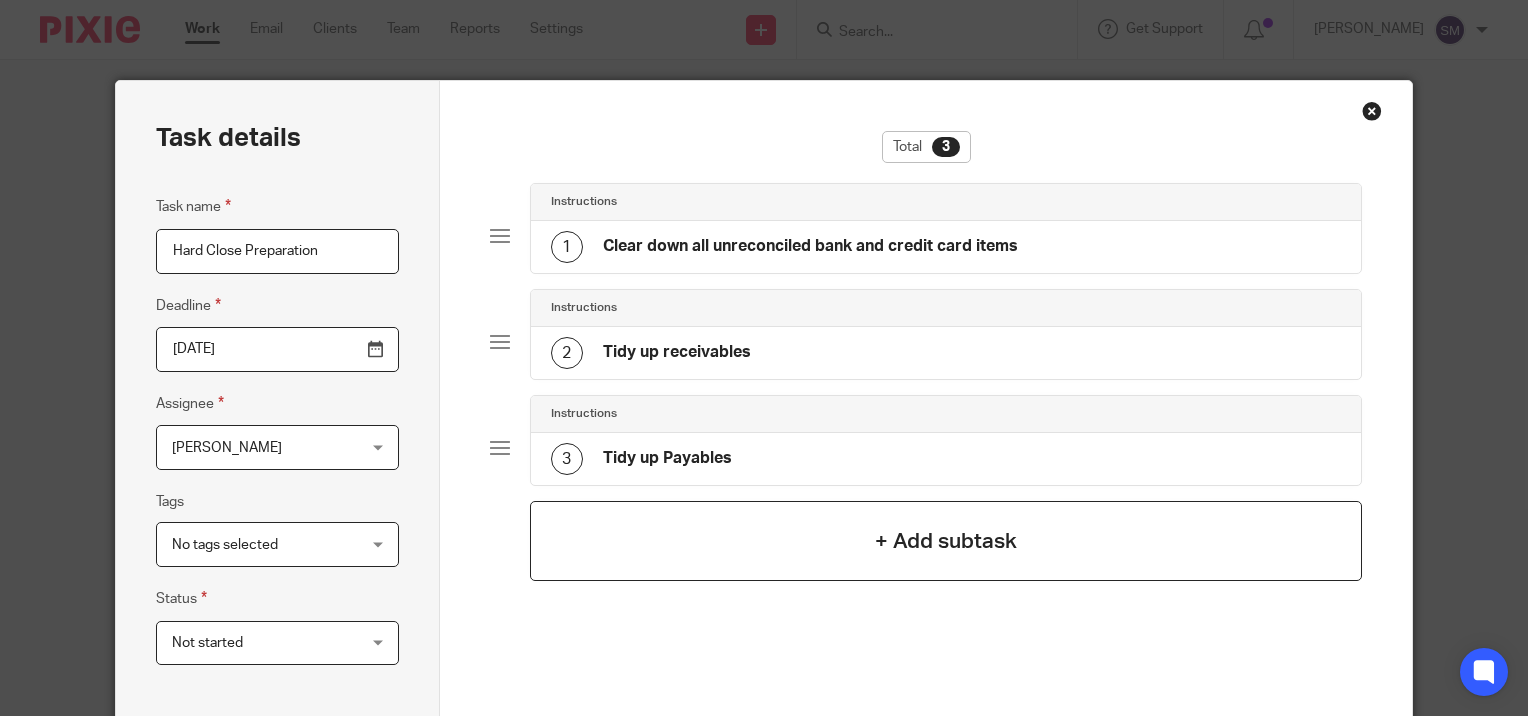 click on "+ Add subtask" at bounding box center [946, 541] 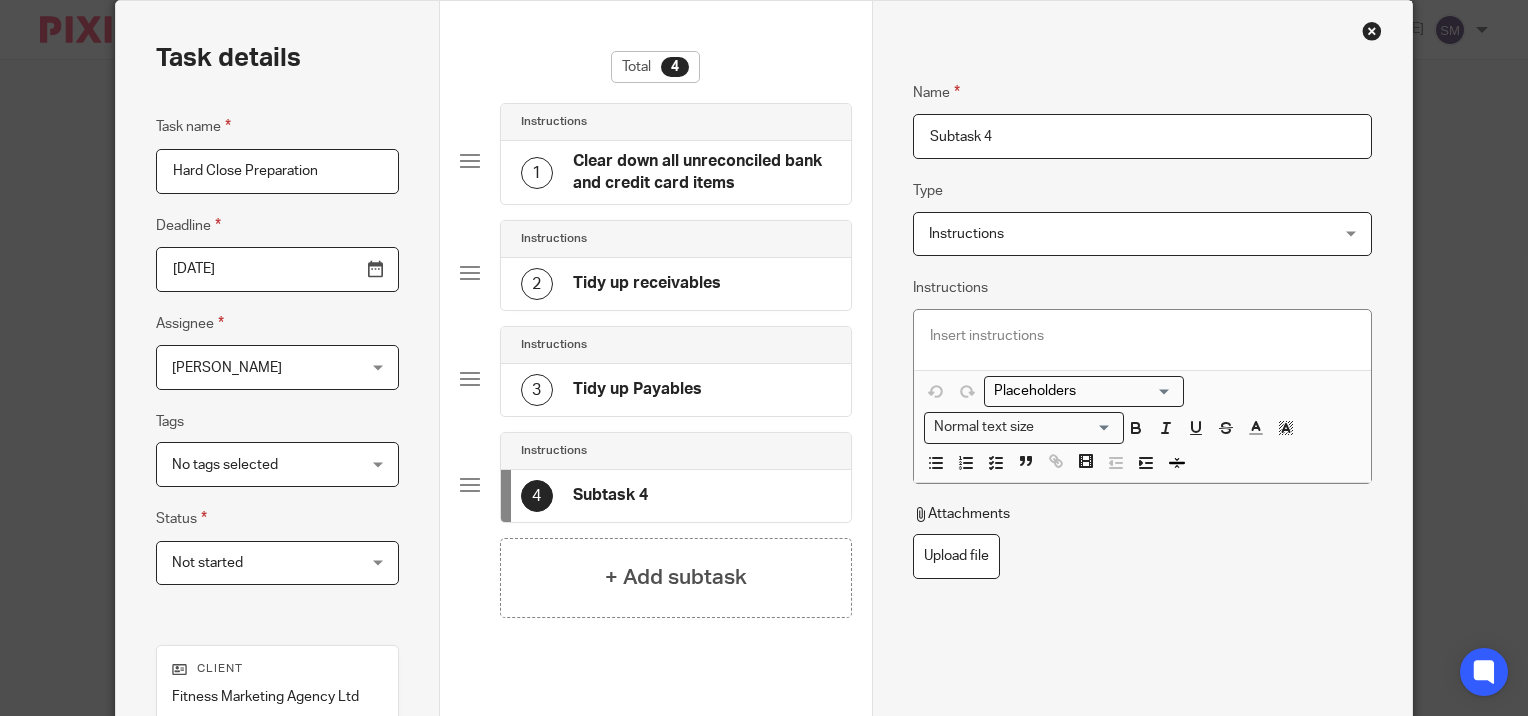 scroll, scrollTop: 0, scrollLeft: 0, axis: both 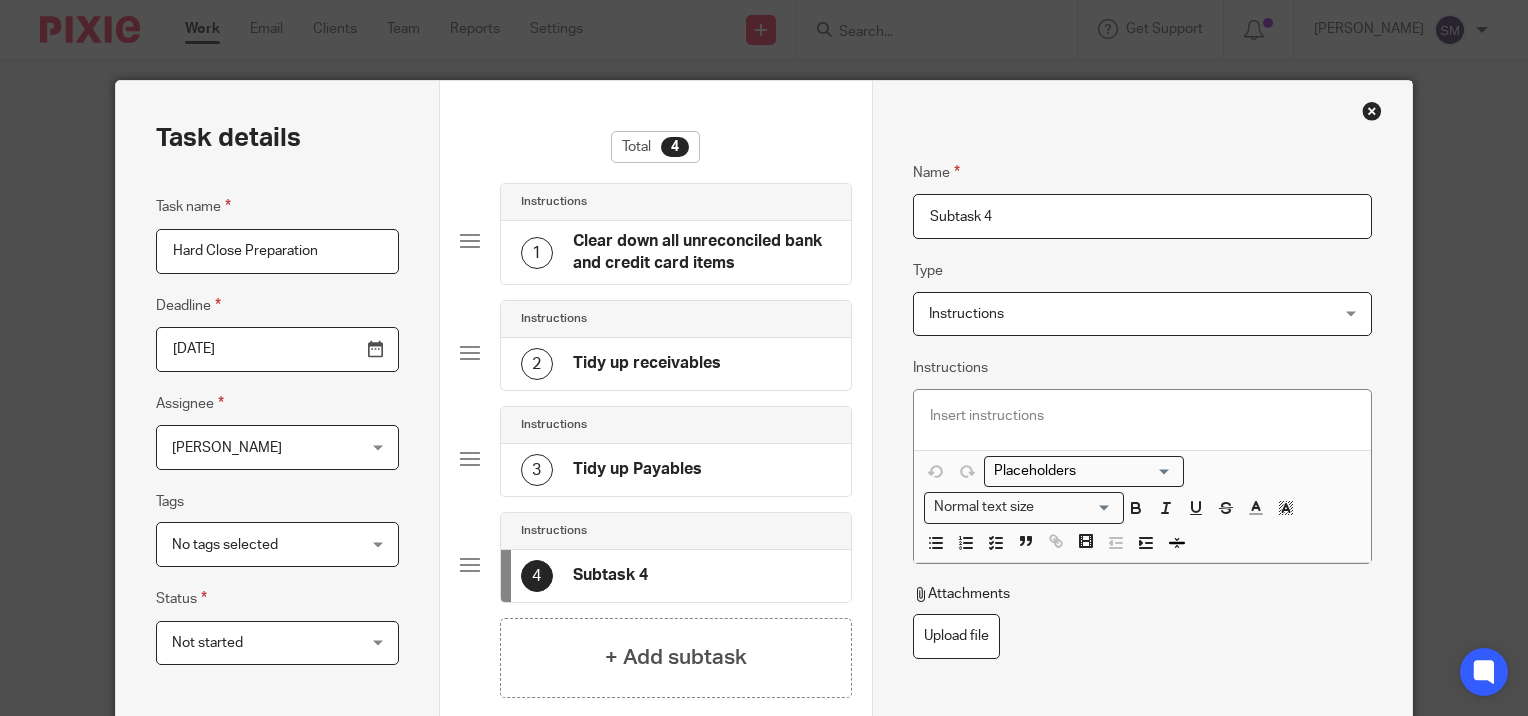 click on "Subtask 4" at bounding box center [1142, 216] 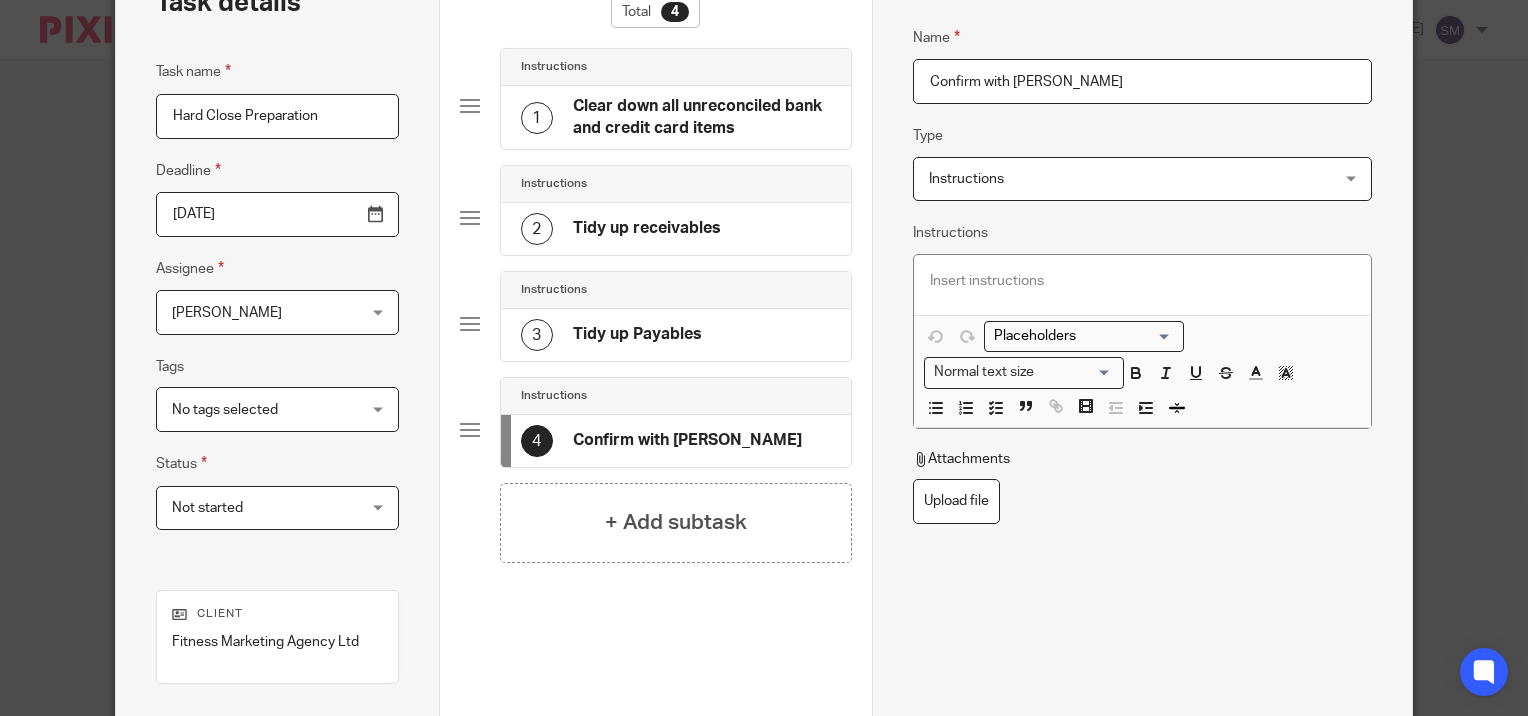 scroll, scrollTop: 398, scrollLeft: 0, axis: vertical 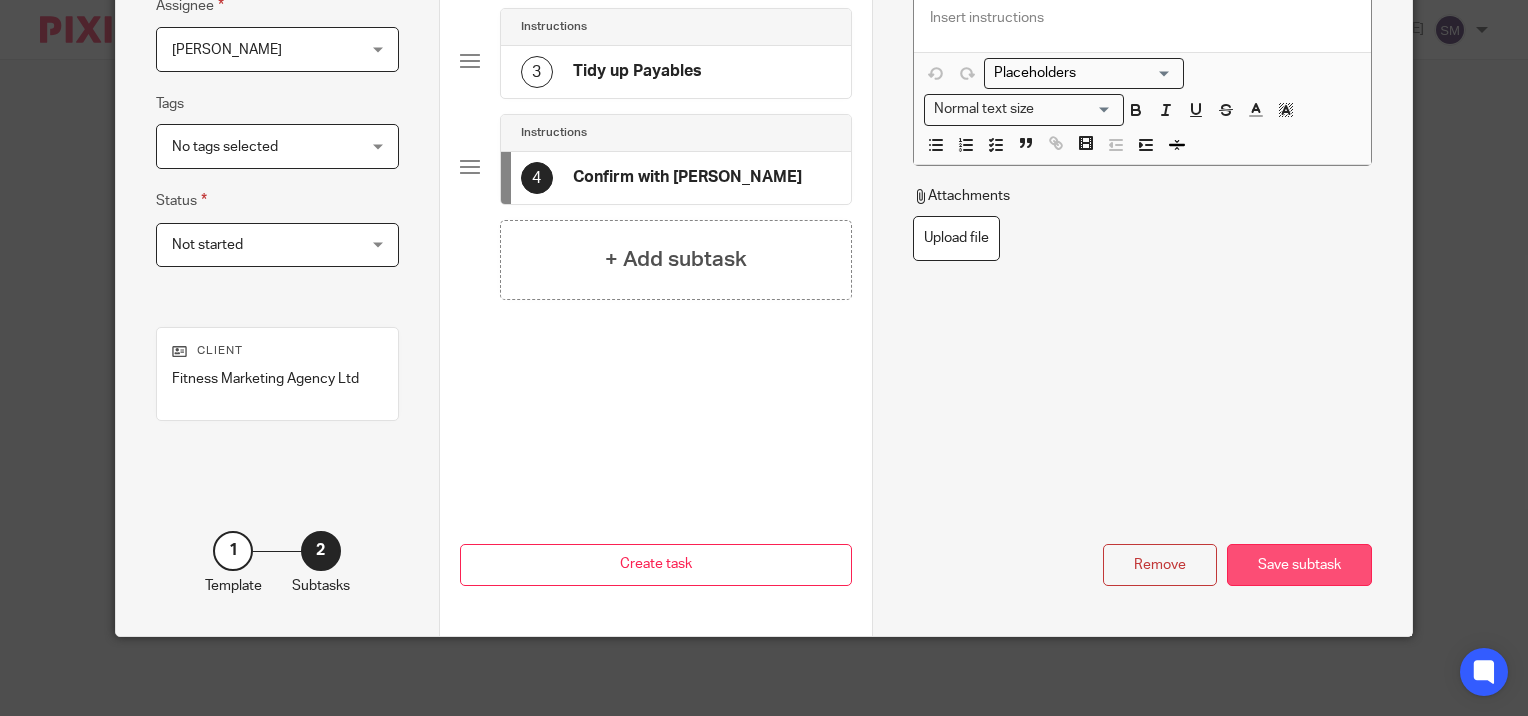 type on "Confirm with Duncan" 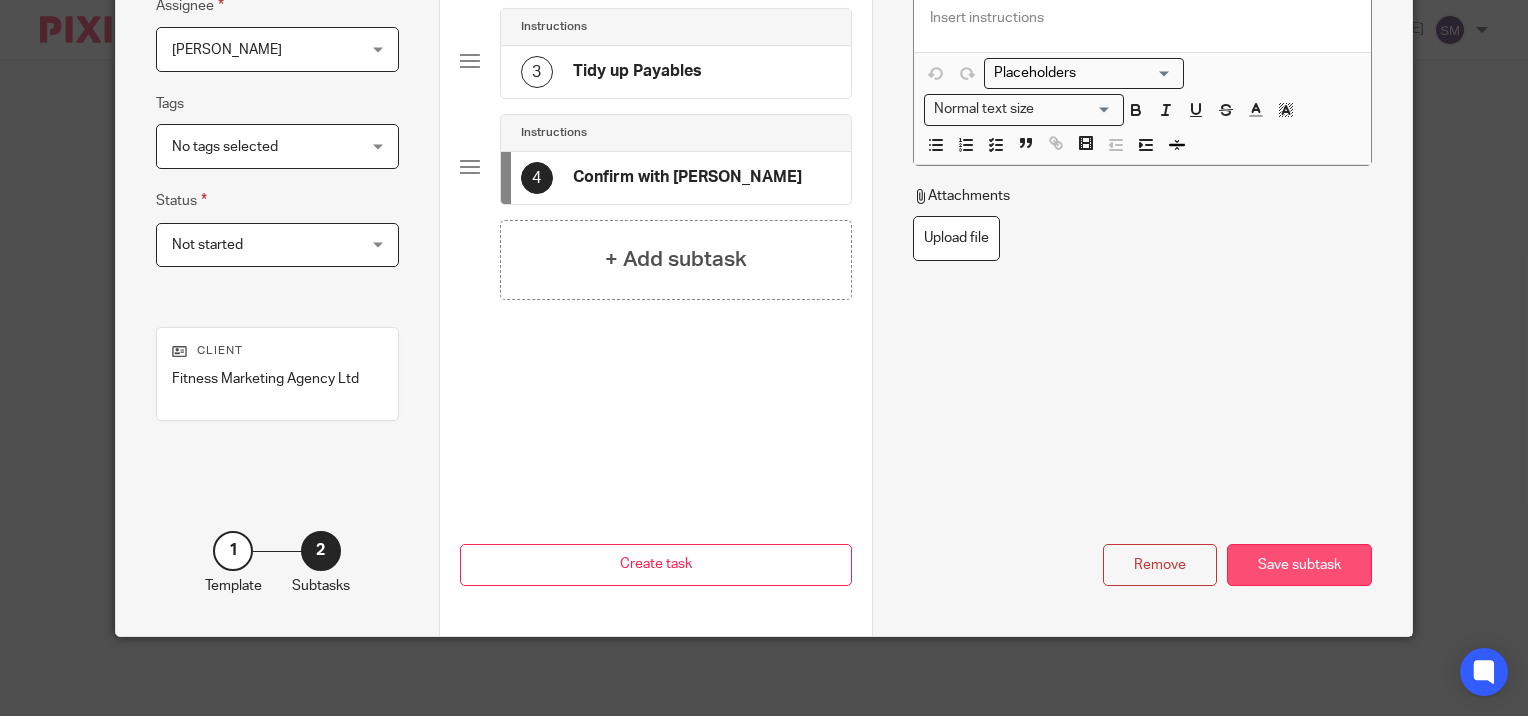 click on "Save subtask" at bounding box center [1299, 565] 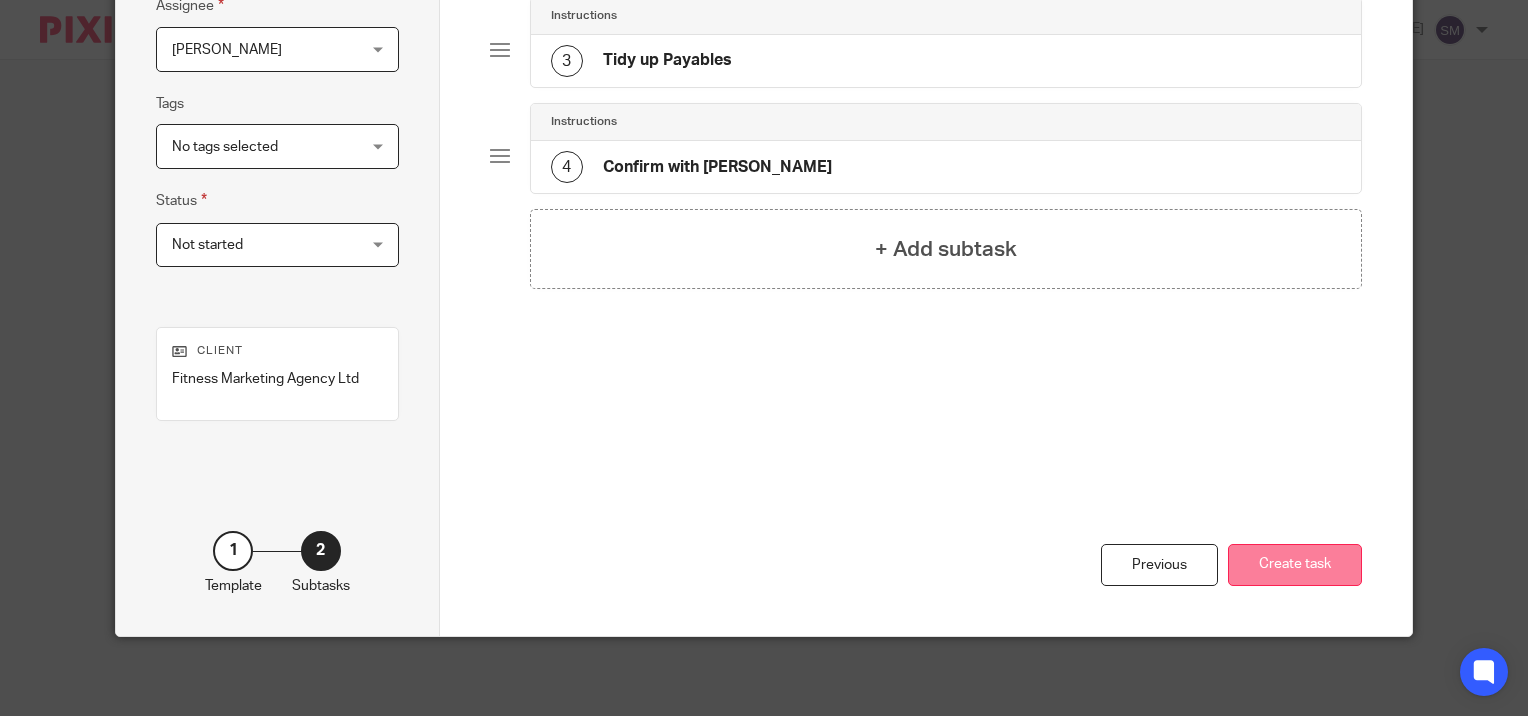 click on "Create task" at bounding box center [1295, 565] 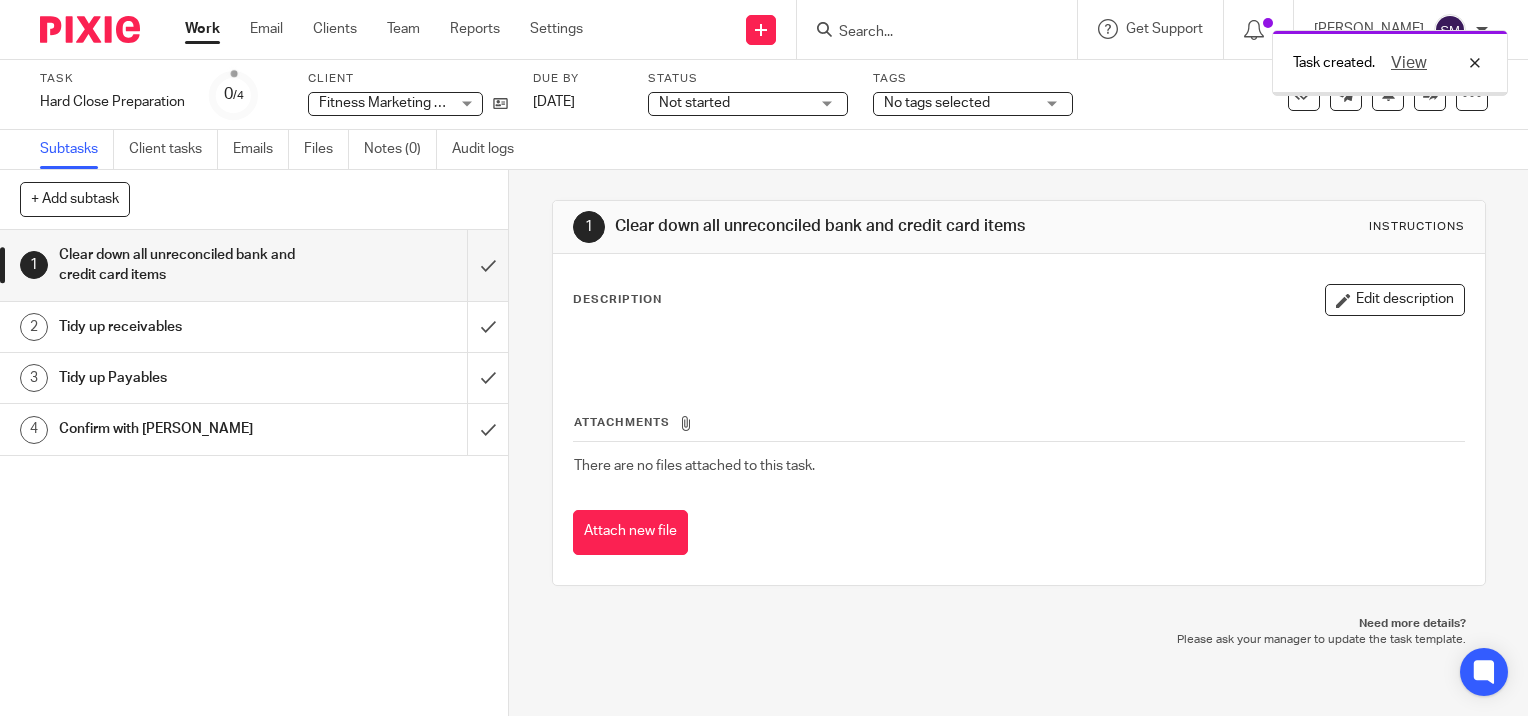 scroll, scrollTop: 0, scrollLeft: 0, axis: both 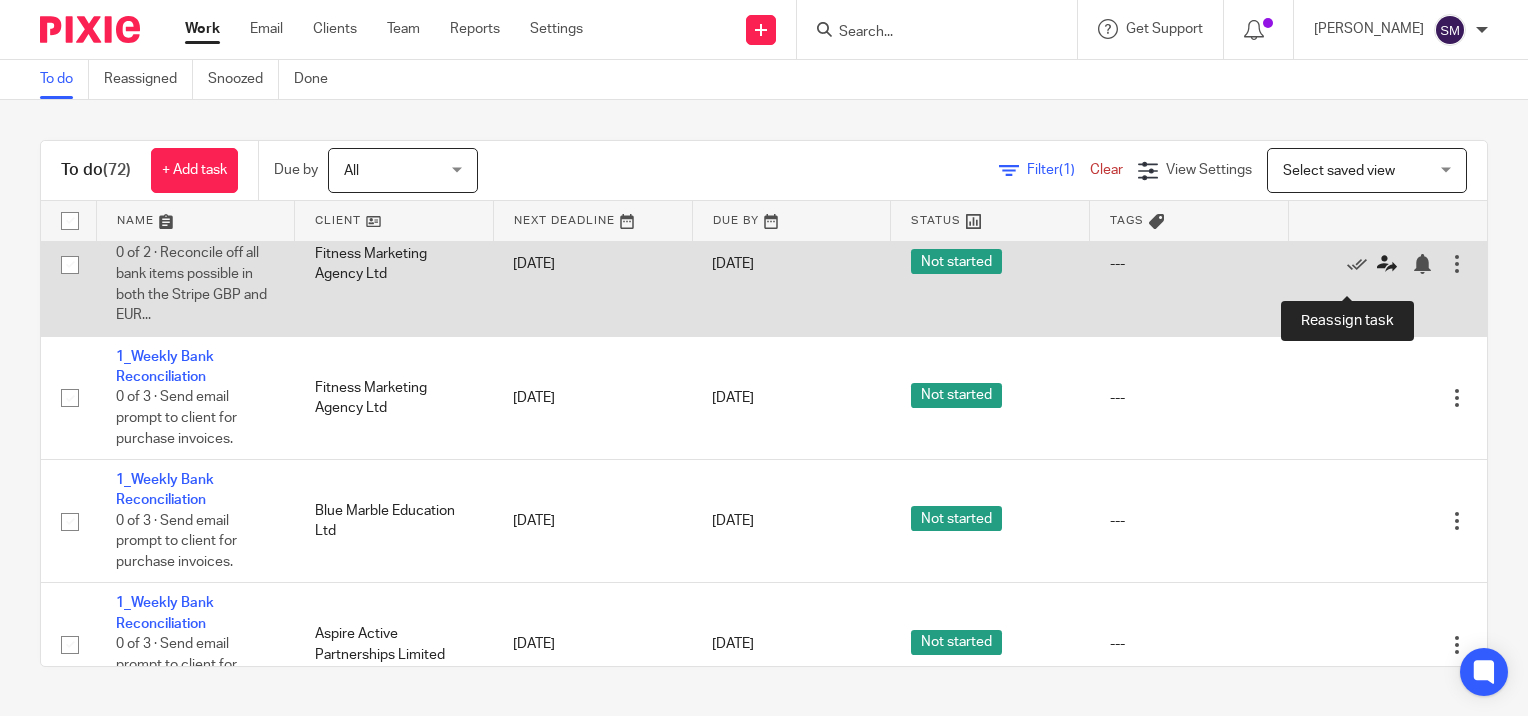 click 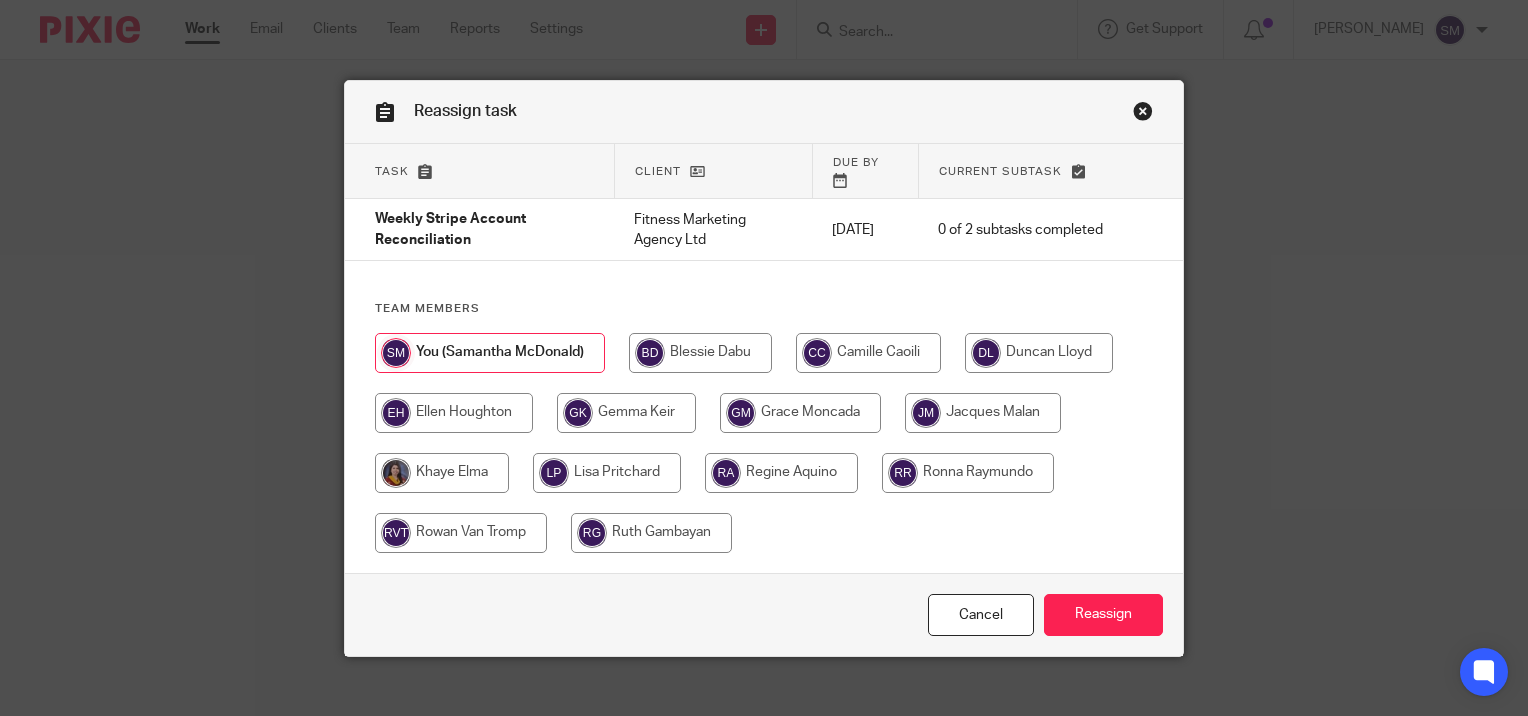 scroll, scrollTop: 0, scrollLeft: 0, axis: both 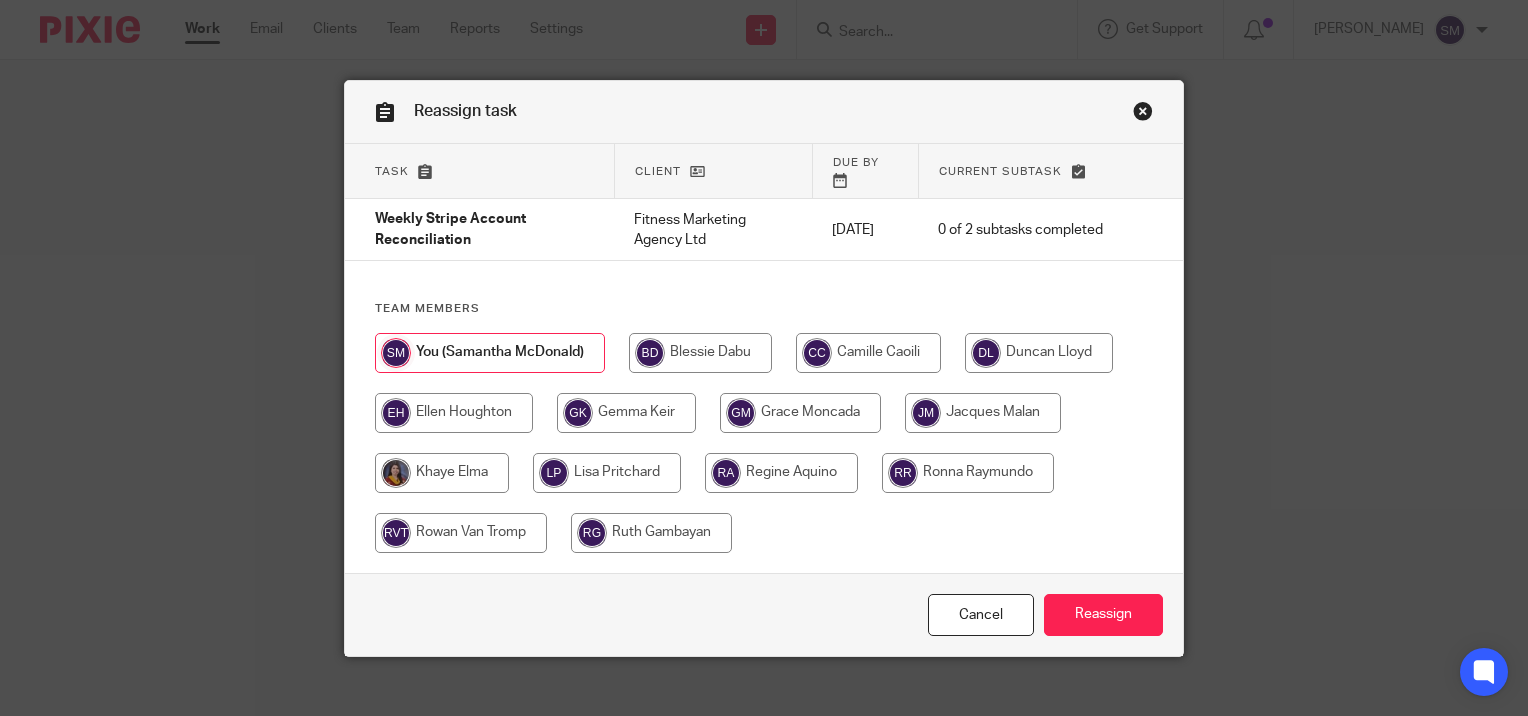 click at bounding box center (800, 413) 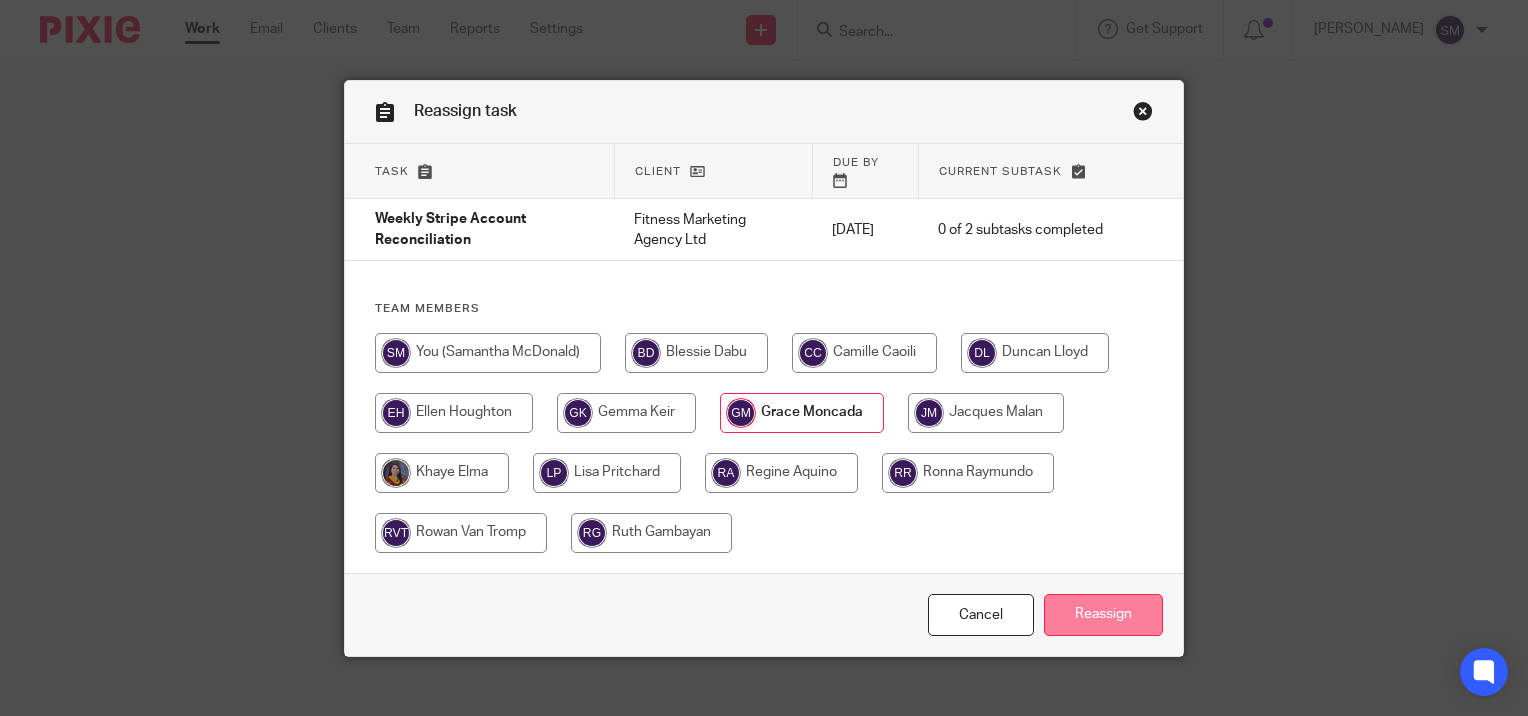 click on "Reassign" at bounding box center (1103, 615) 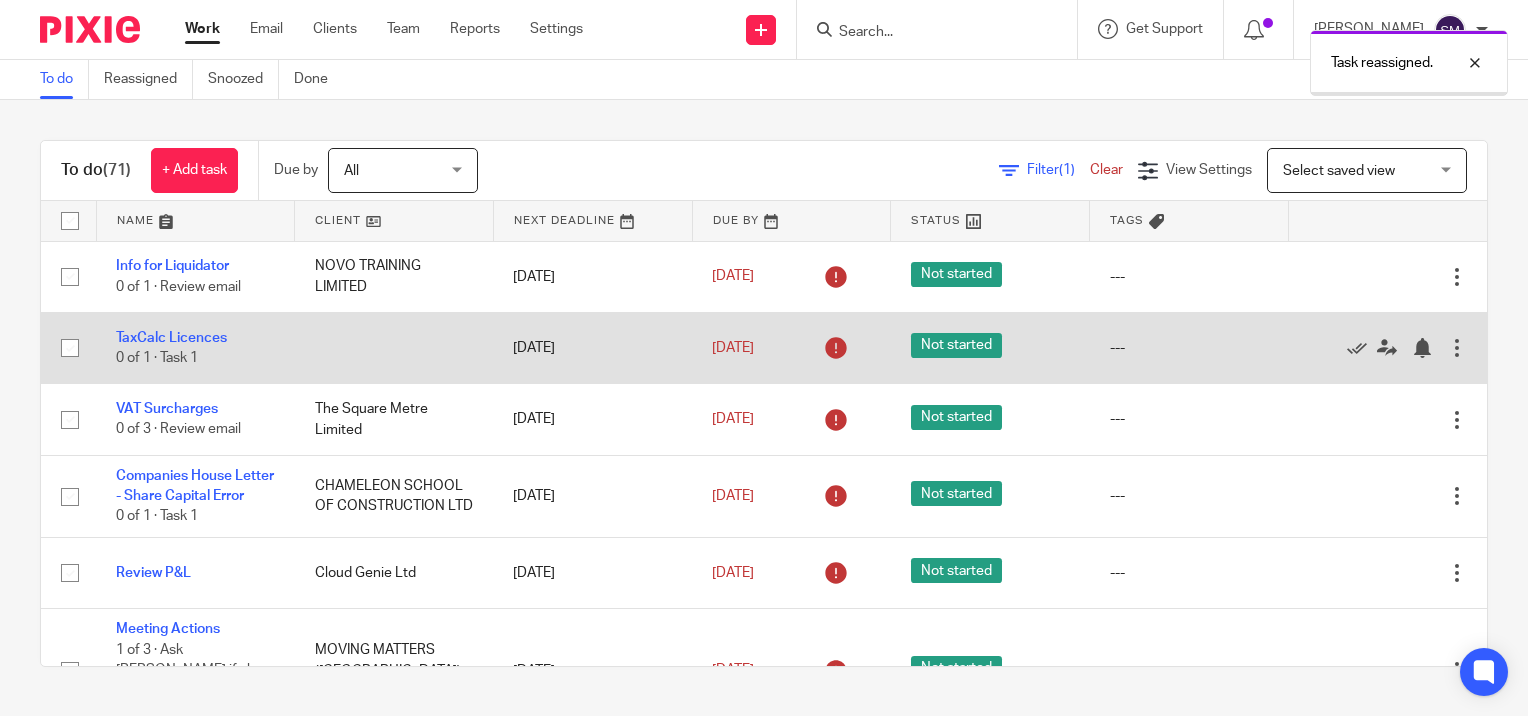 scroll, scrollTop: 0, scrollLeft: 0, axis: both 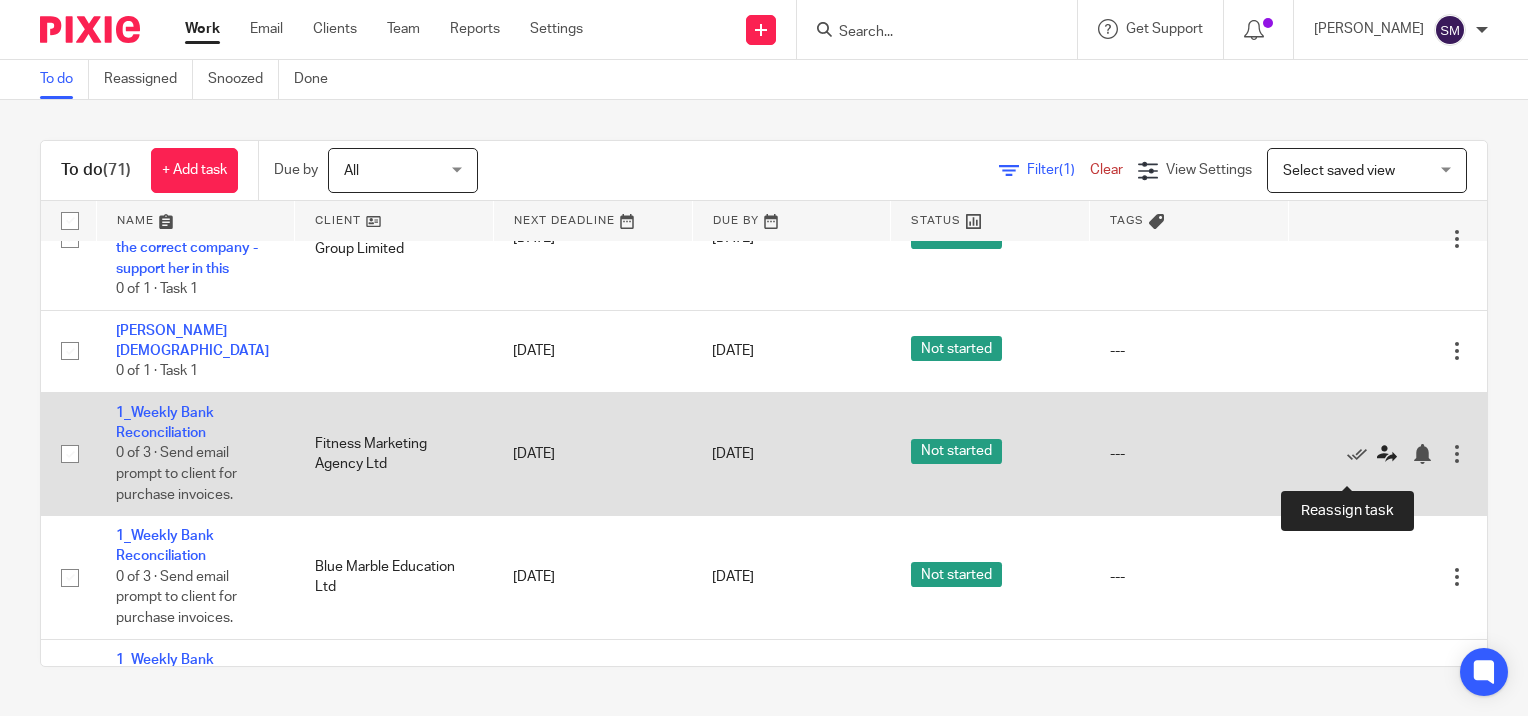 click 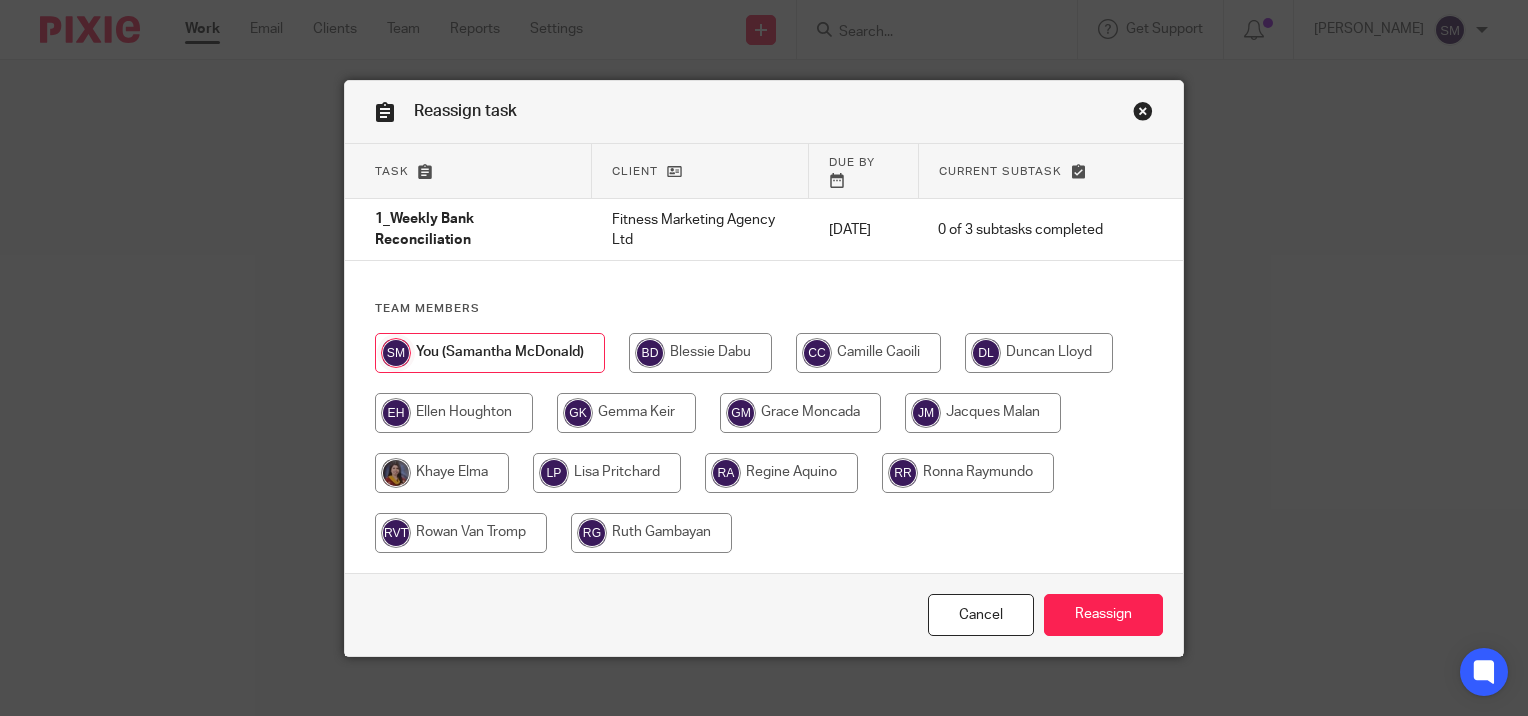 scroll, scrollTop: 0, scrollLeft: 0, axis: both 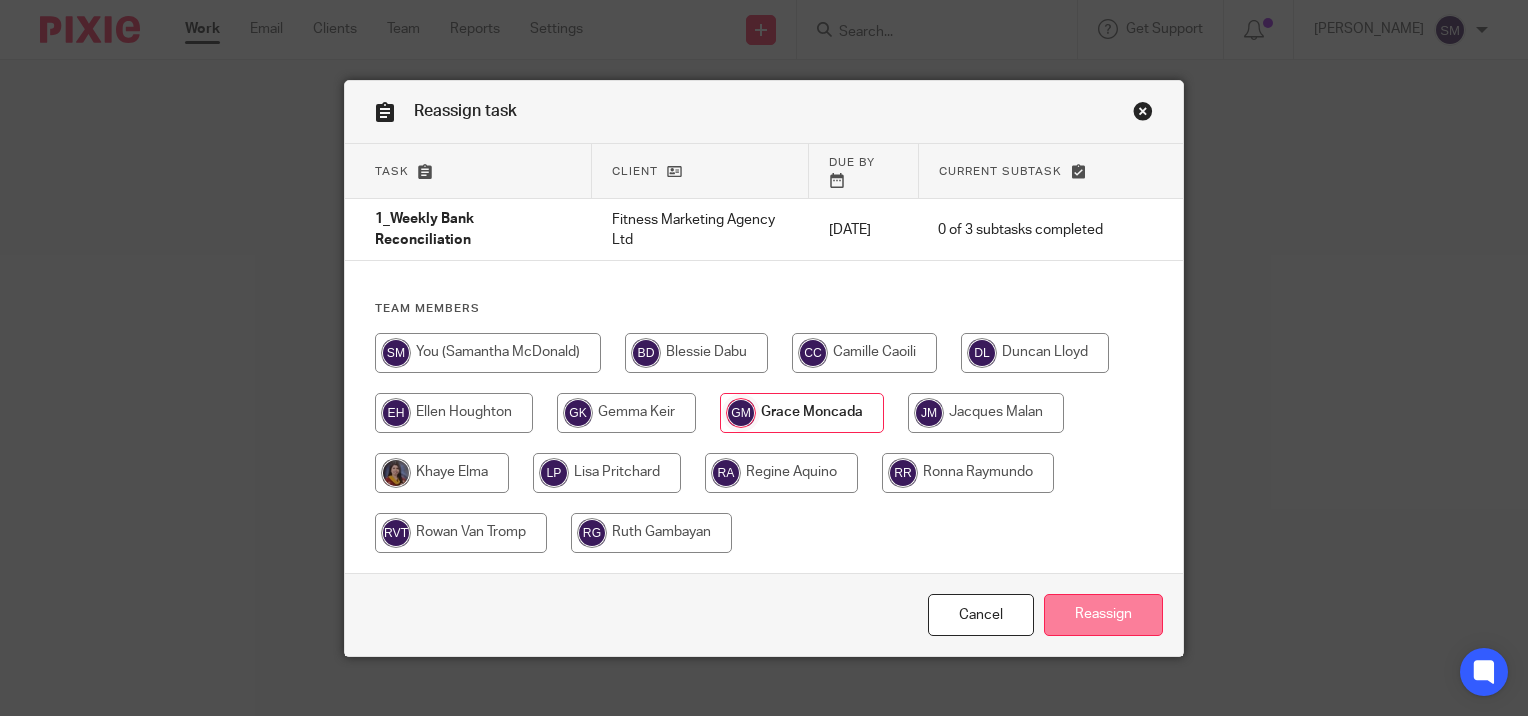 click on "Reassign" at bounding box center [1103, 615] 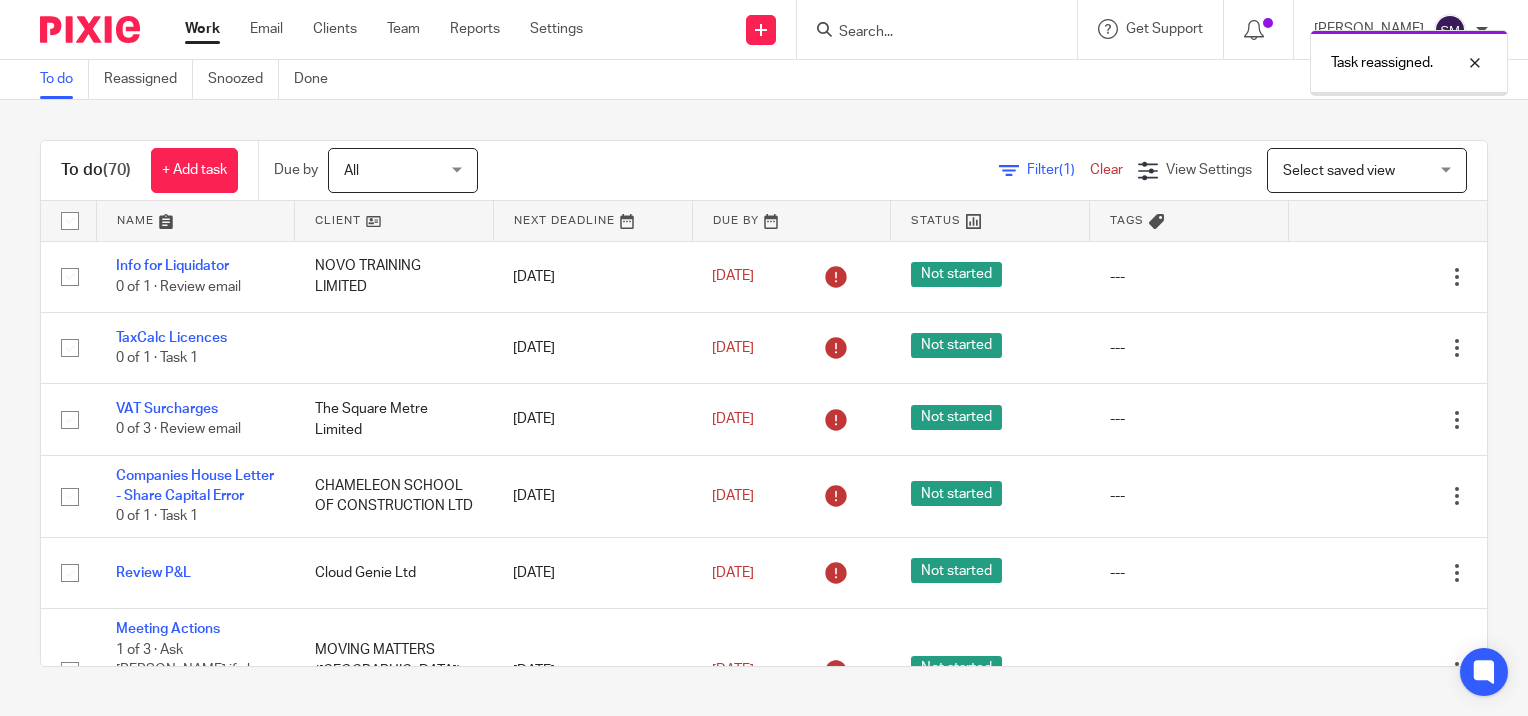 scroll, scrollTop: 0, scrollLeft: 0, axis: both 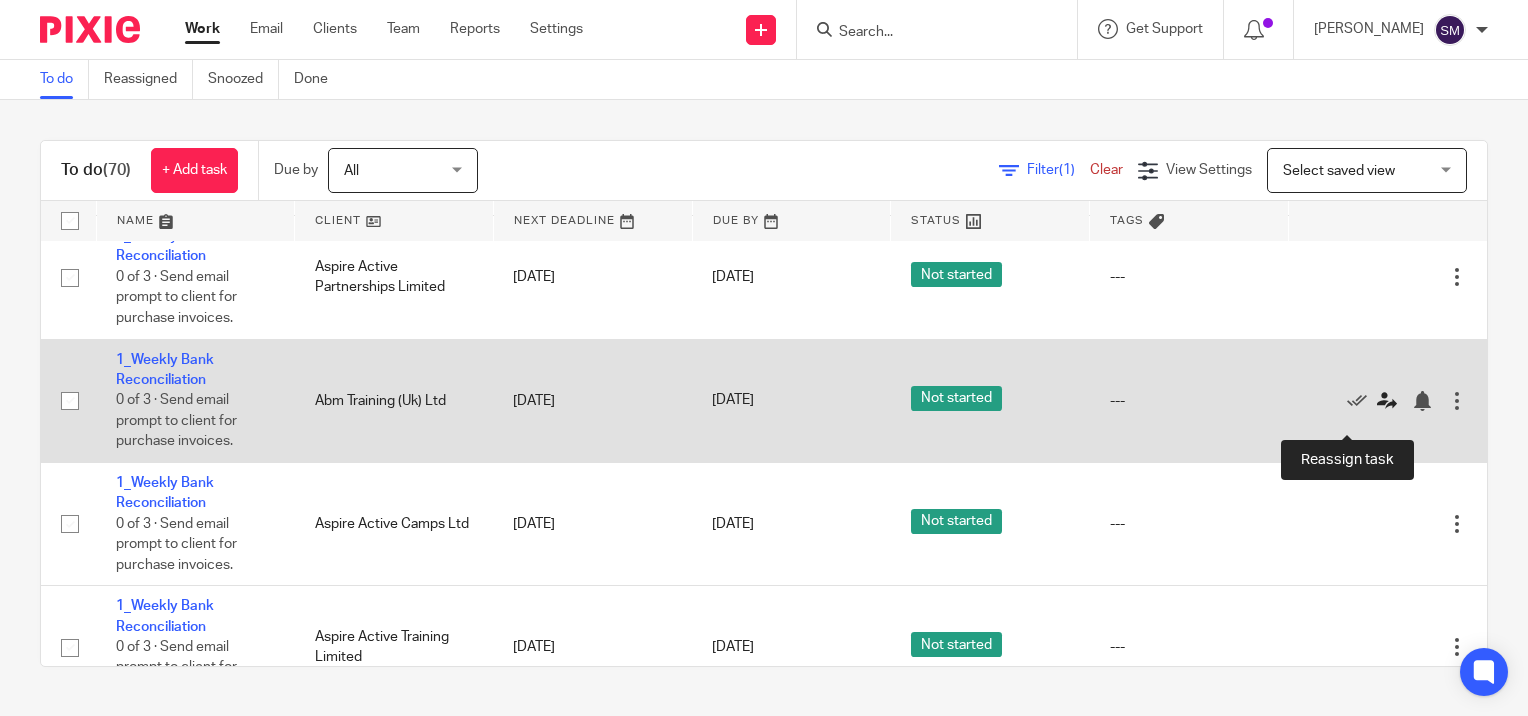 click 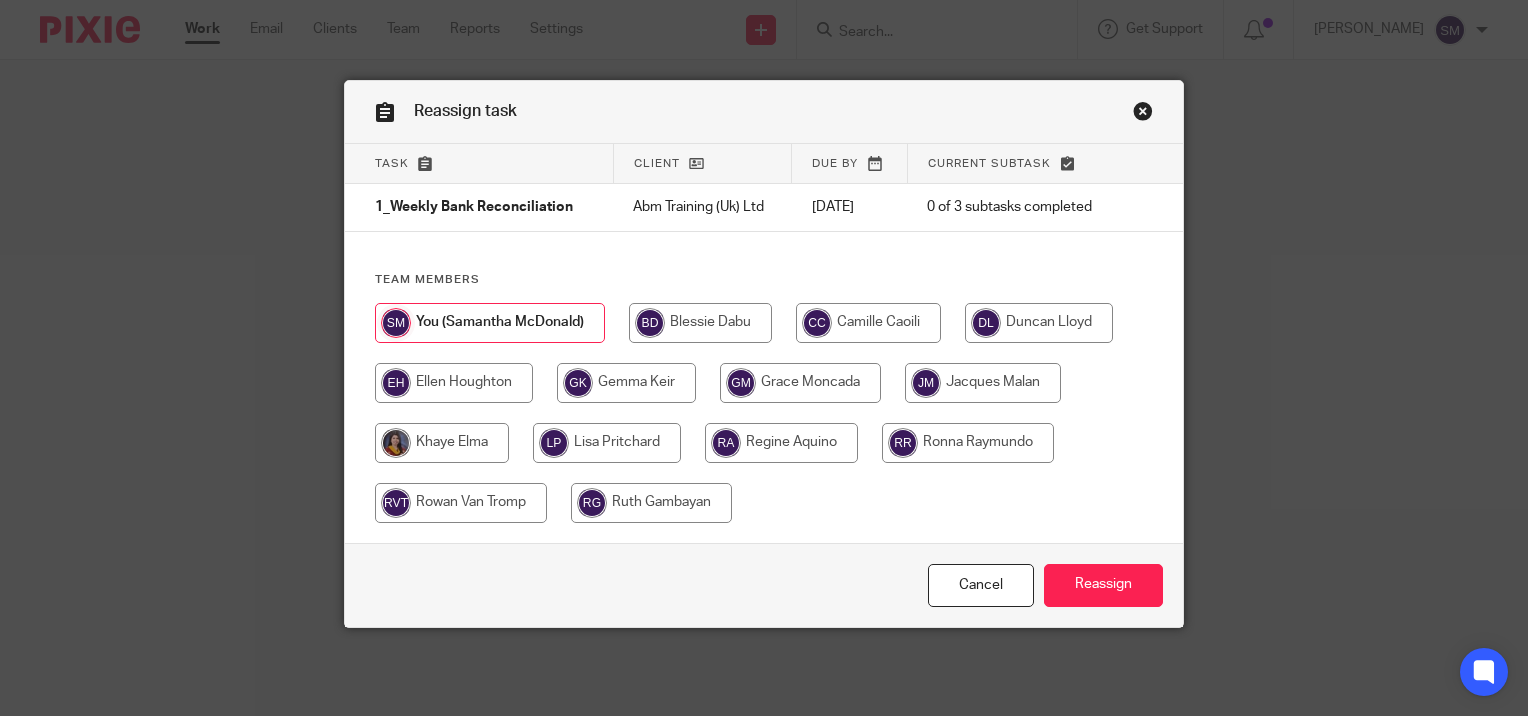 scroll, scrollTop: 0, scrollLeft: 0, axis: both 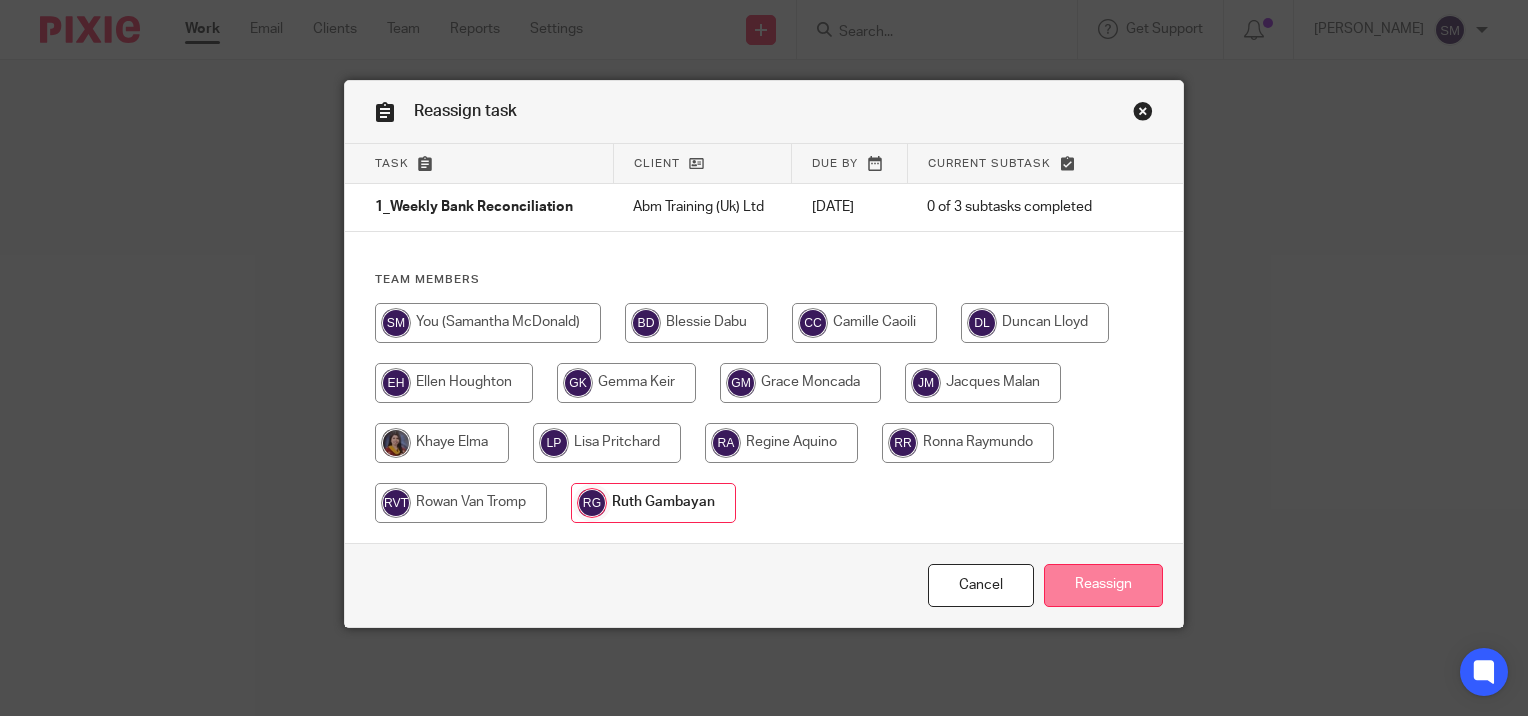 click on "Reassign" at bounding box center (1103, 585) 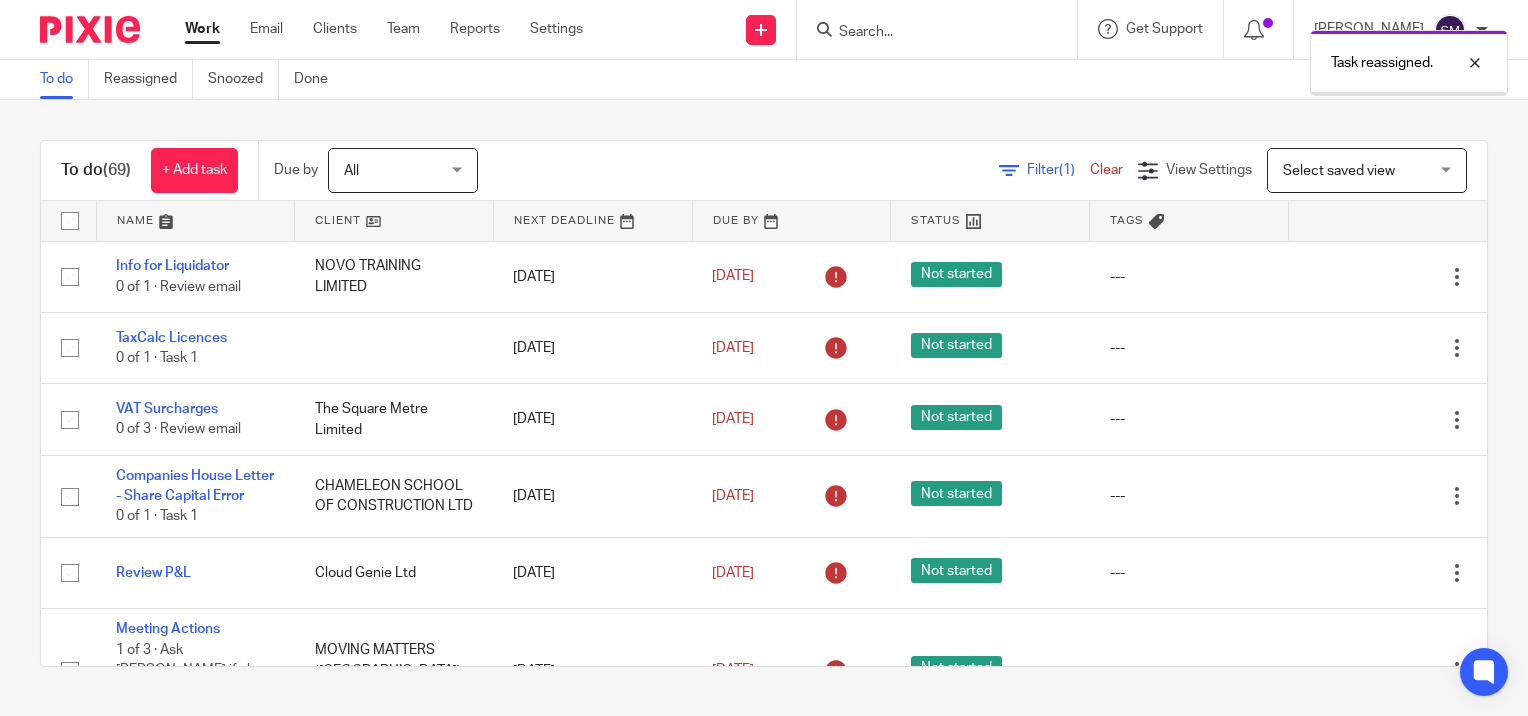 scroll, scrollTop: 0, scrollLeft: 0, axis: both 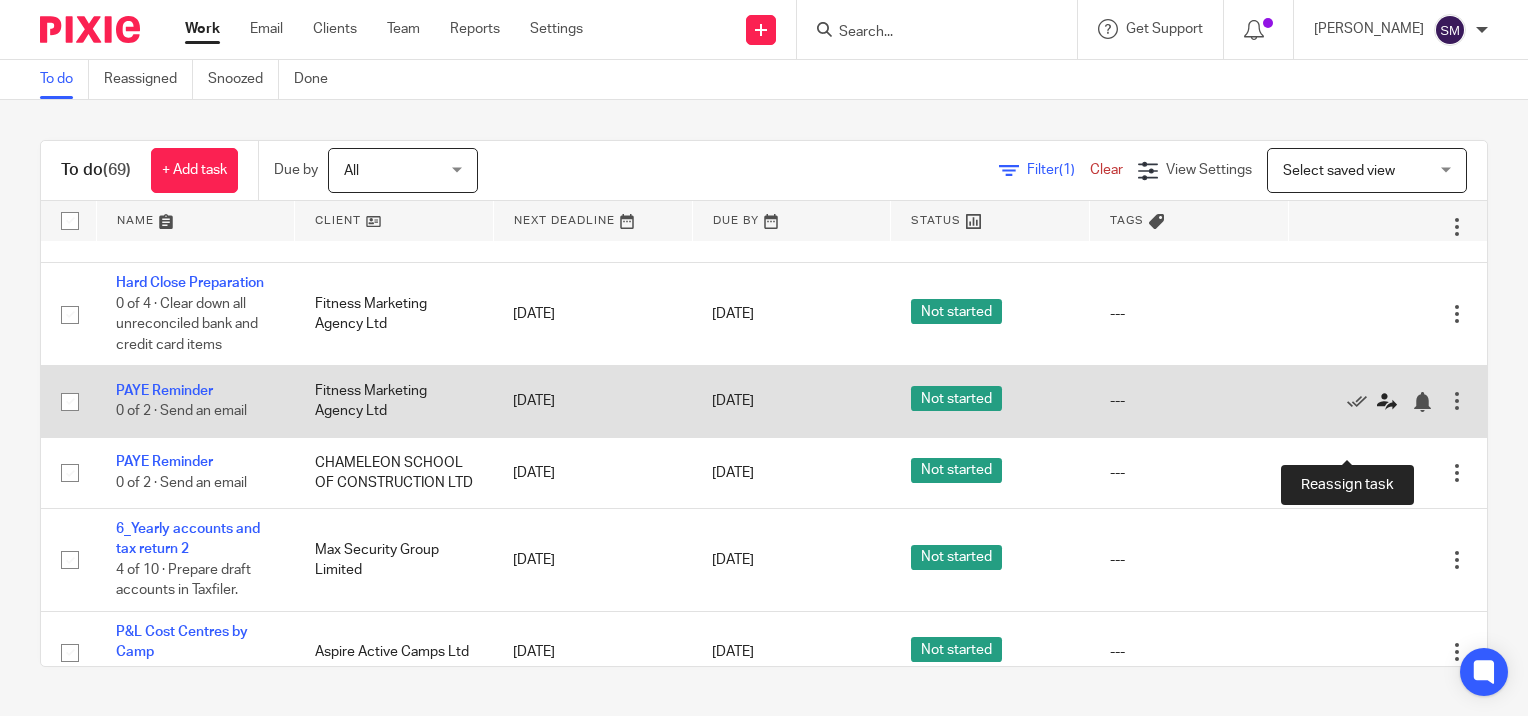 click 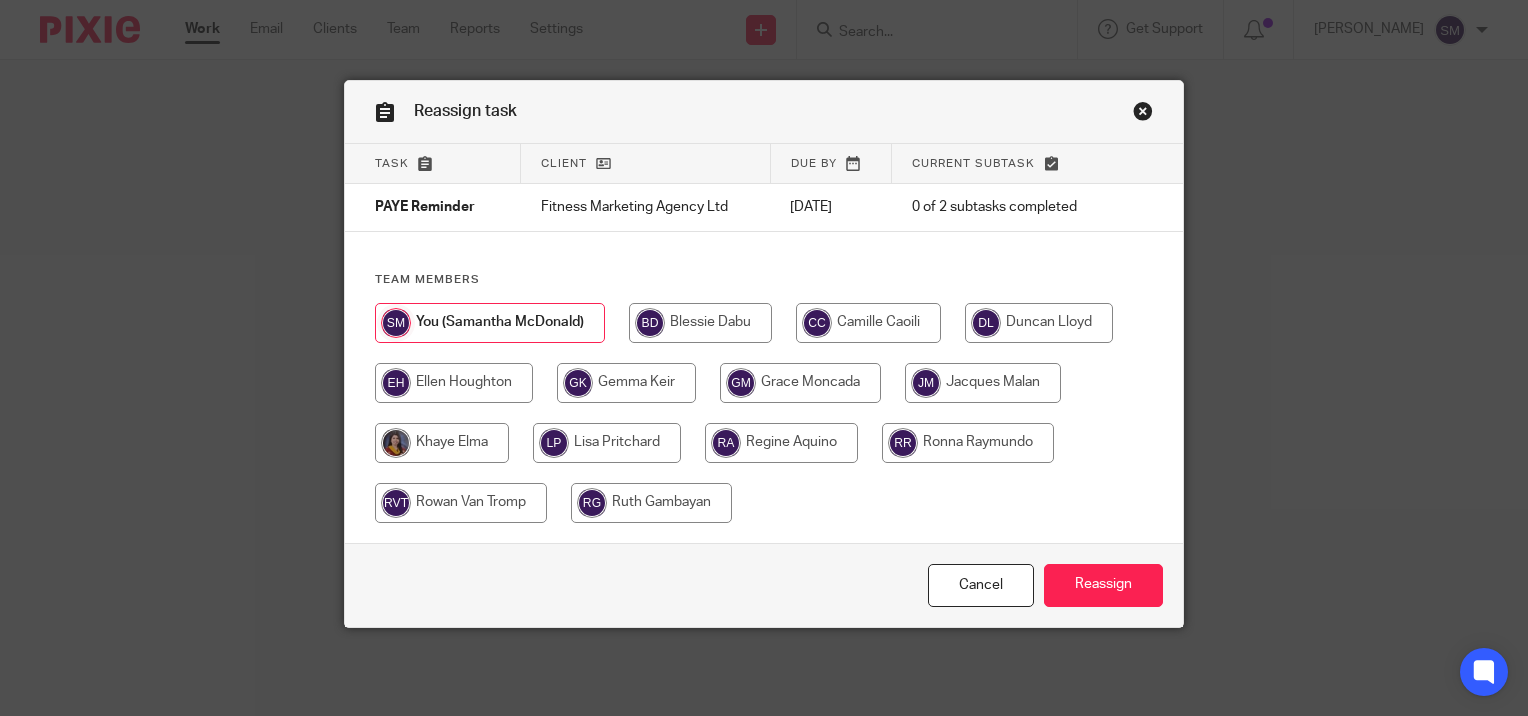 scroll, scrollTop: 0, scrollLeft: 0, axis: both 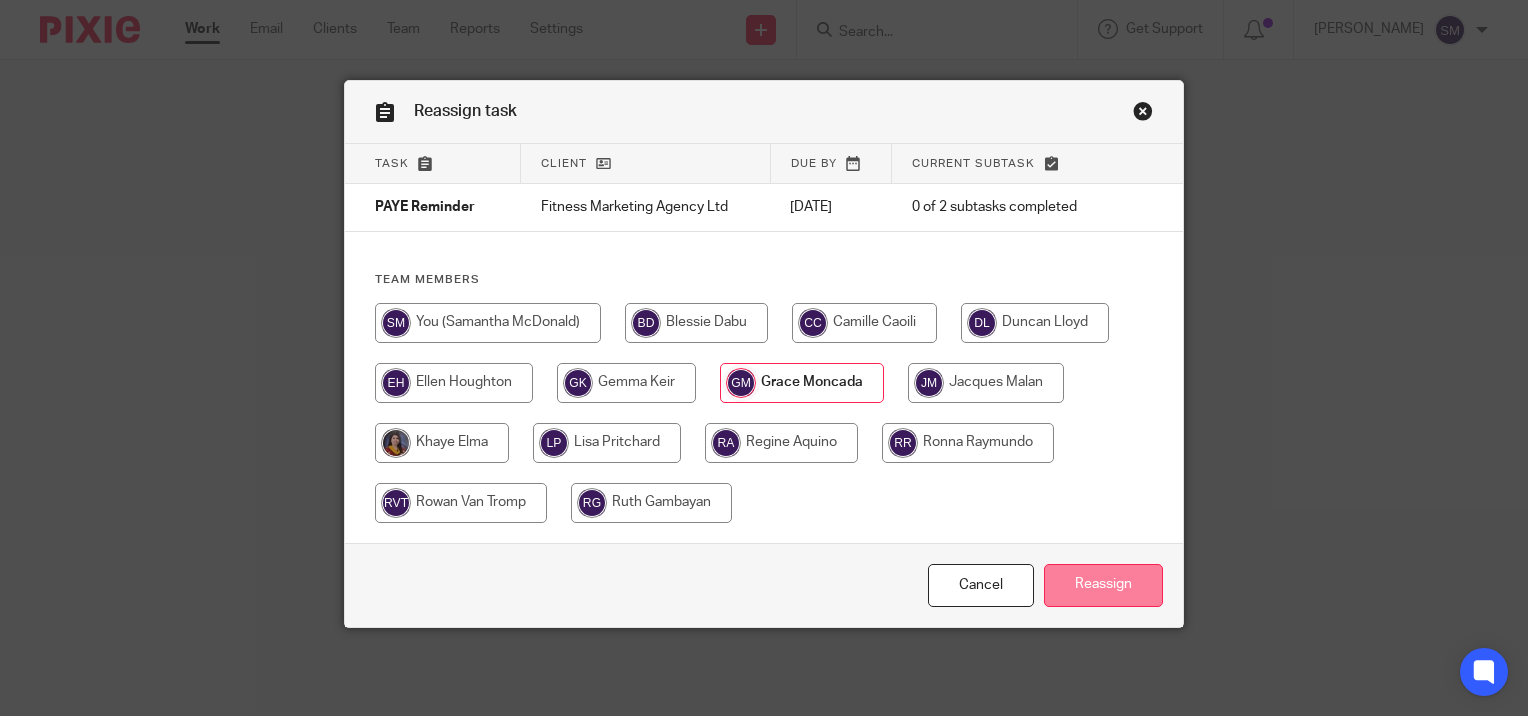 click on "Reassign" at bounding box center (1103, 585) 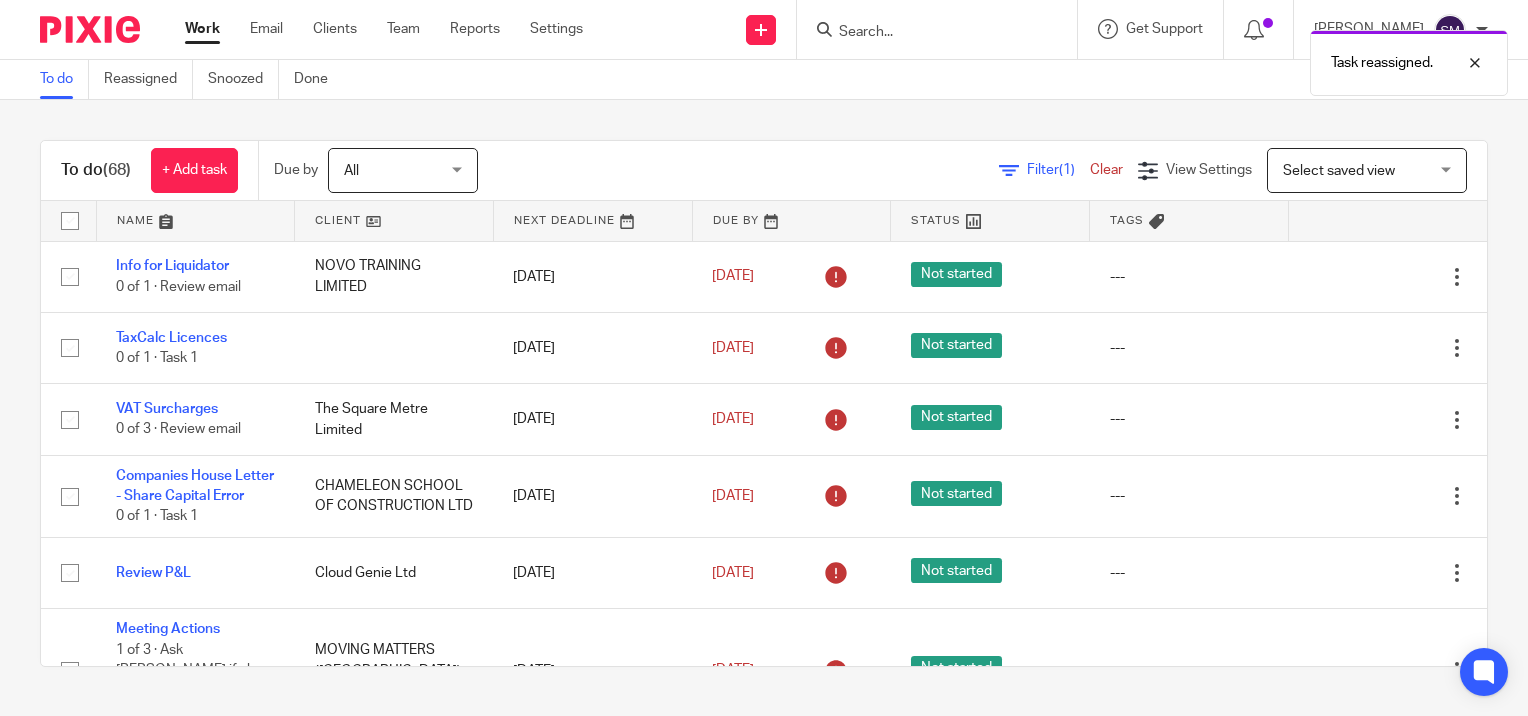 scroll, scrollTop: 0, scrollLeft: 0, axis: both 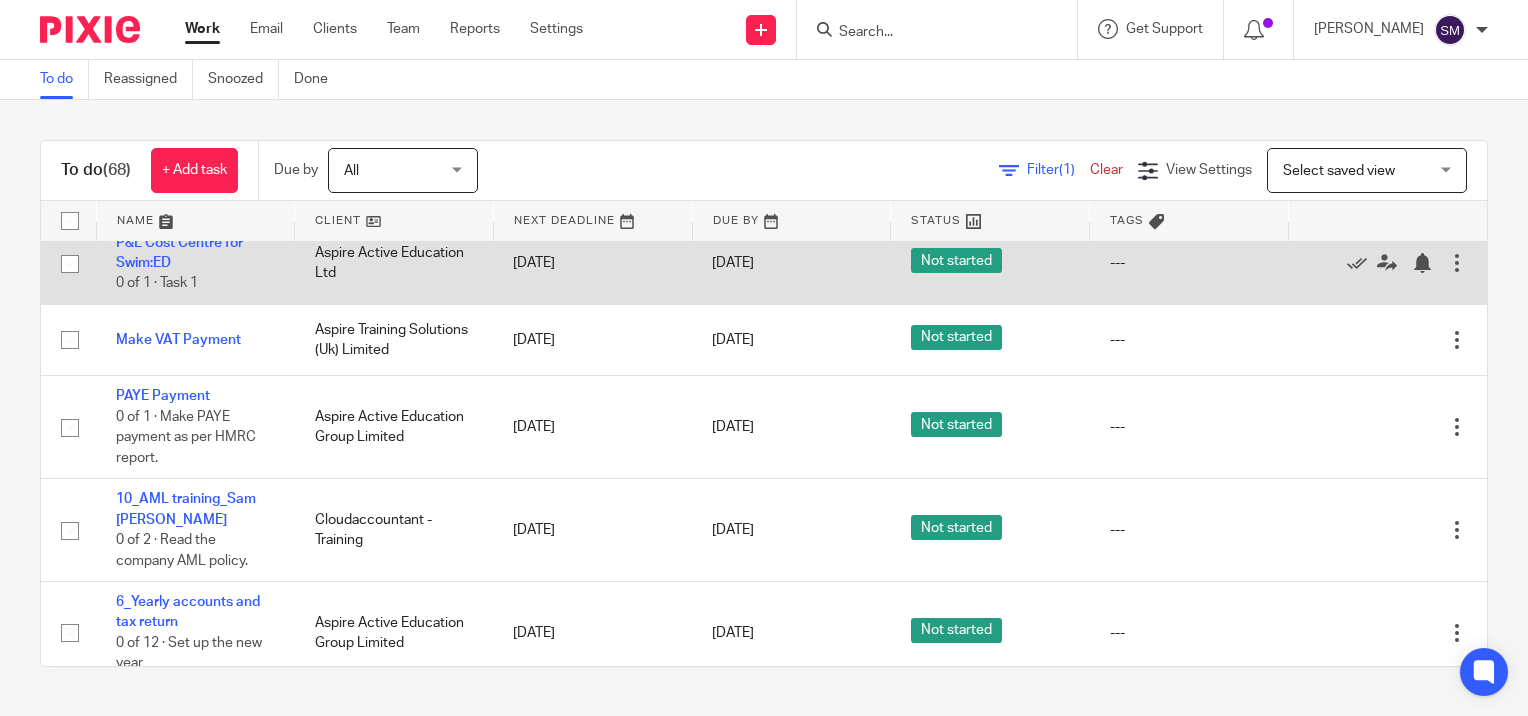 click 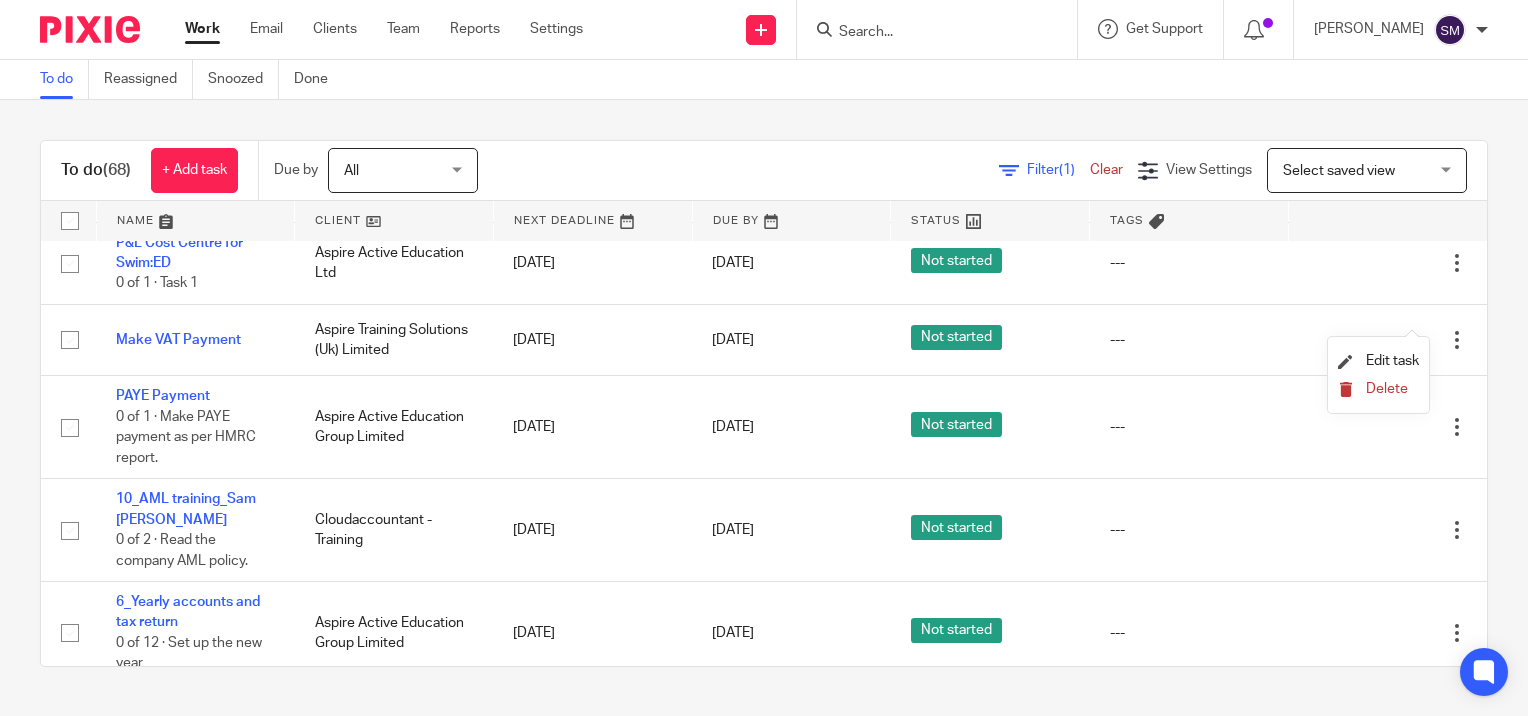 click on "Delete" at bounding box center [1387, 389] 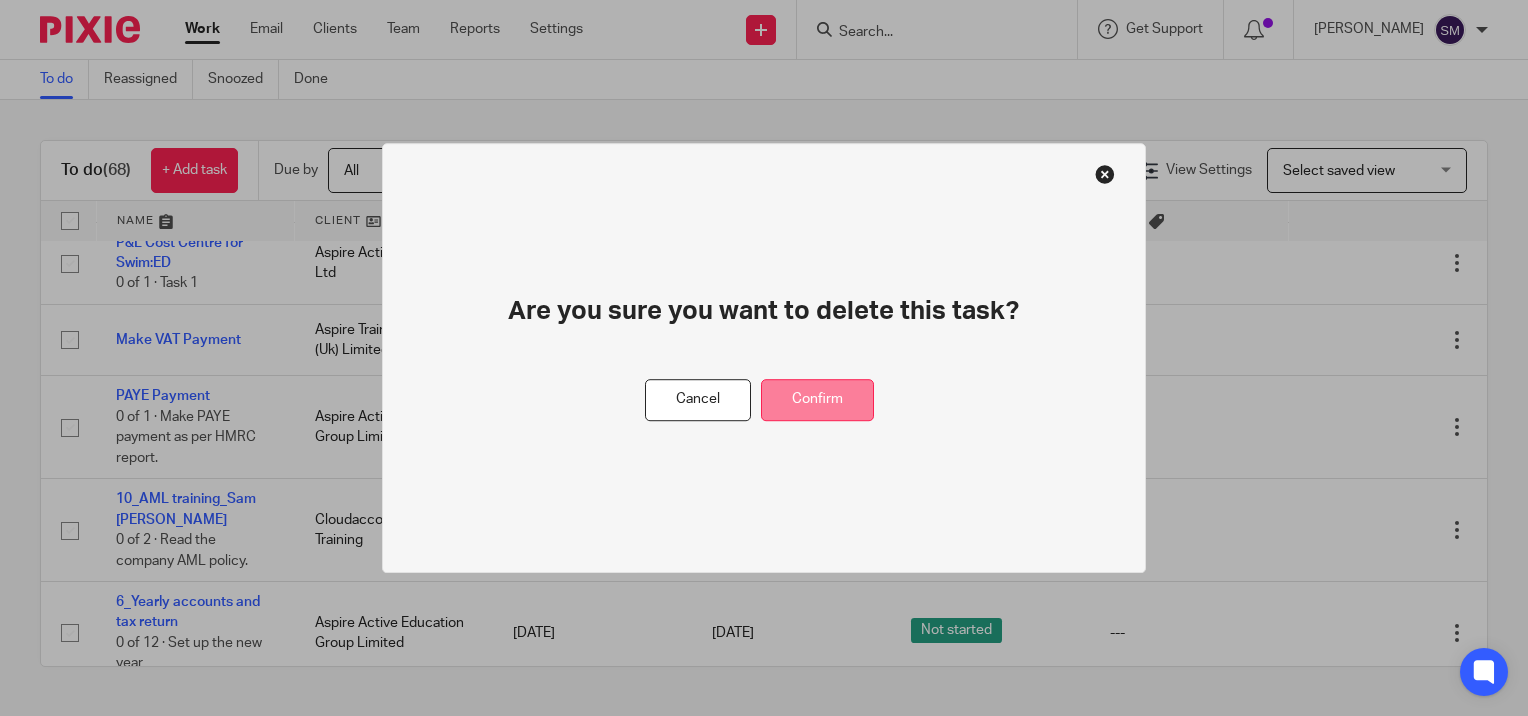 click on "Confirm" at bounding box center [817, 400] 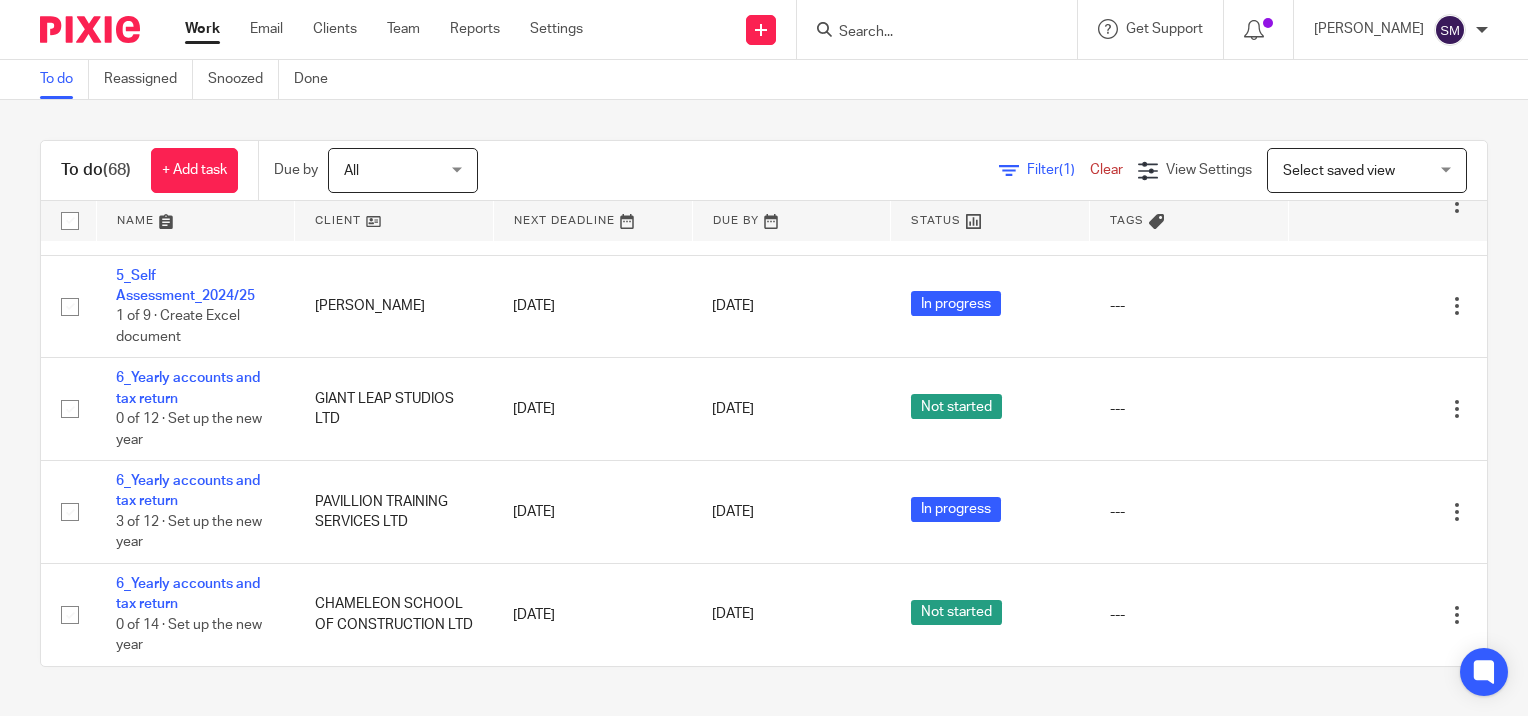 scroll, scrollTop: 6498, scrollLeft: 0, axis: vertical 